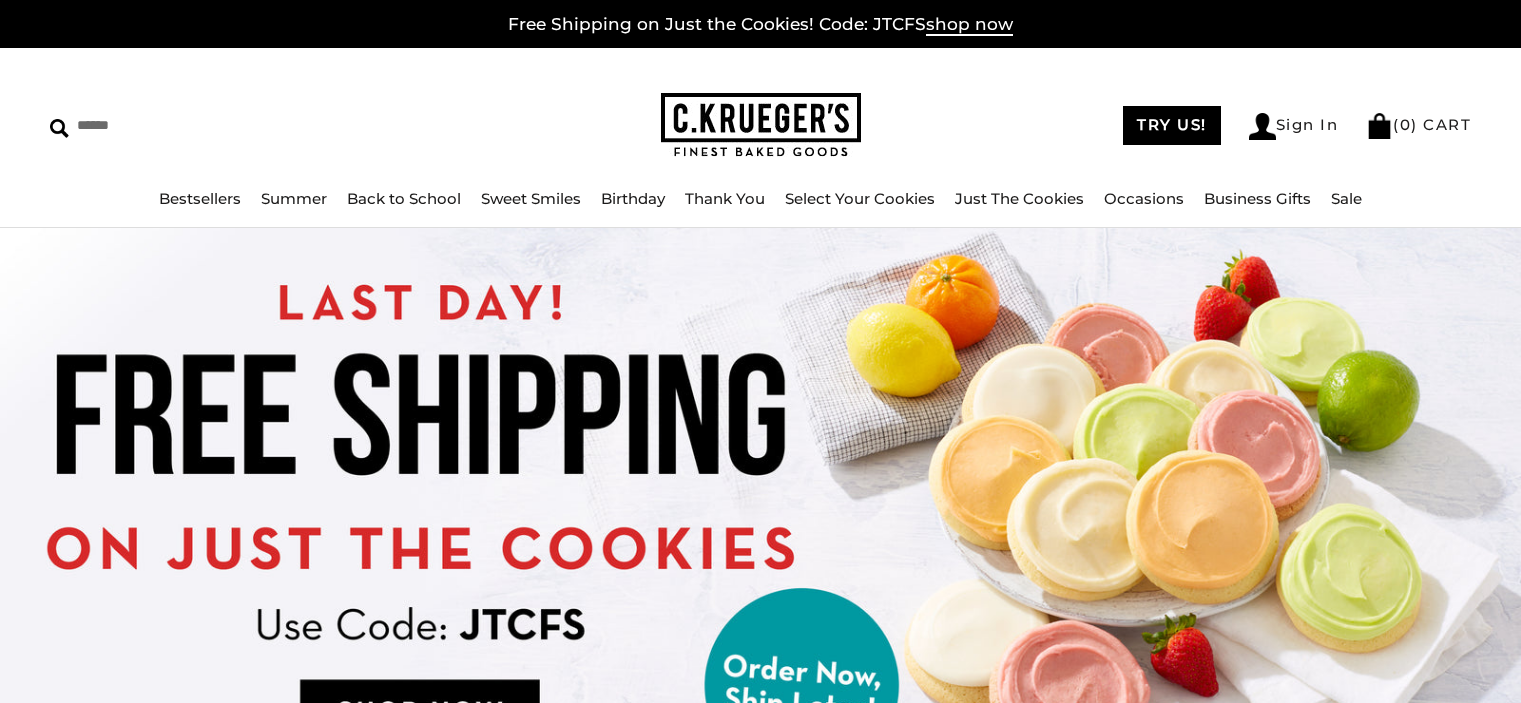scroll, scrollTop: 0, scrollLeft: 0, axis: both 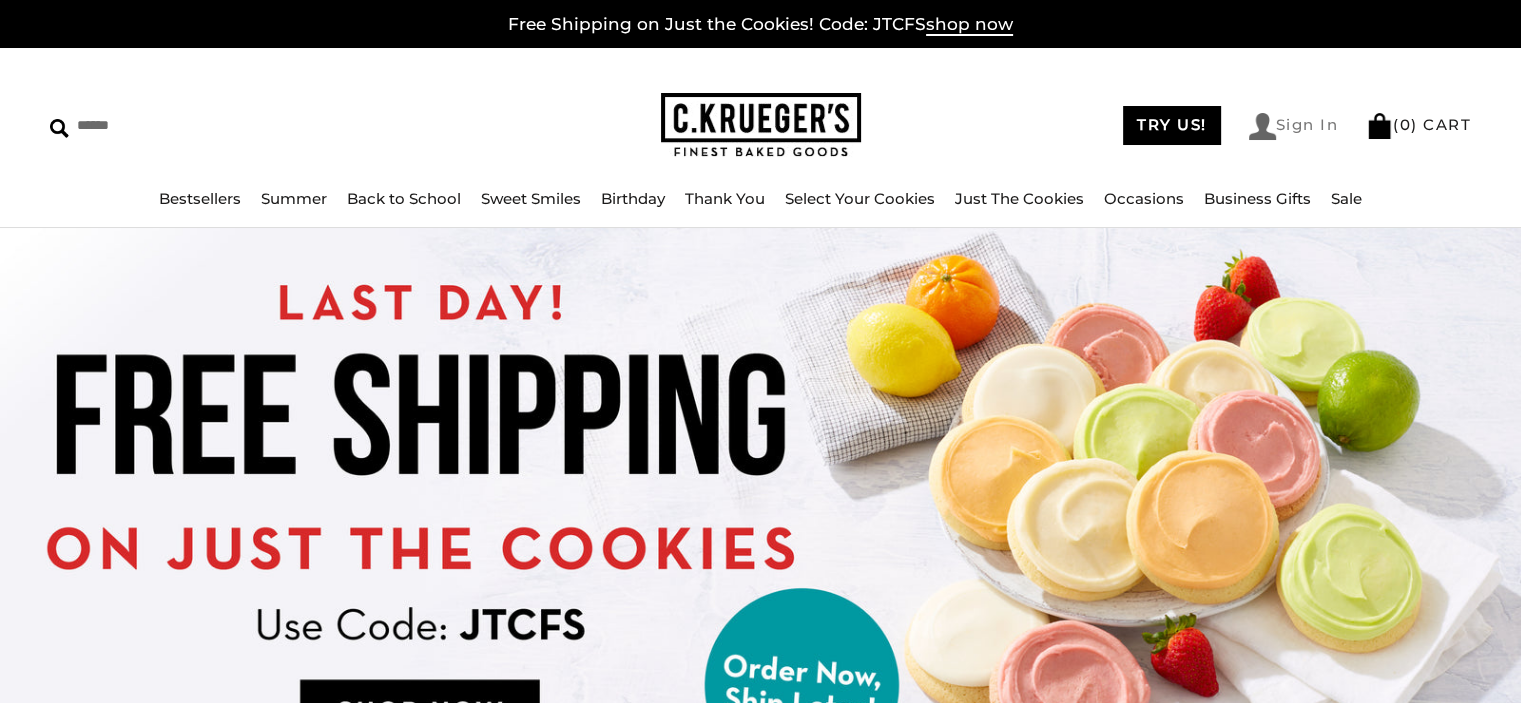 click on "Sign In" at bounding box center [1294, 126] 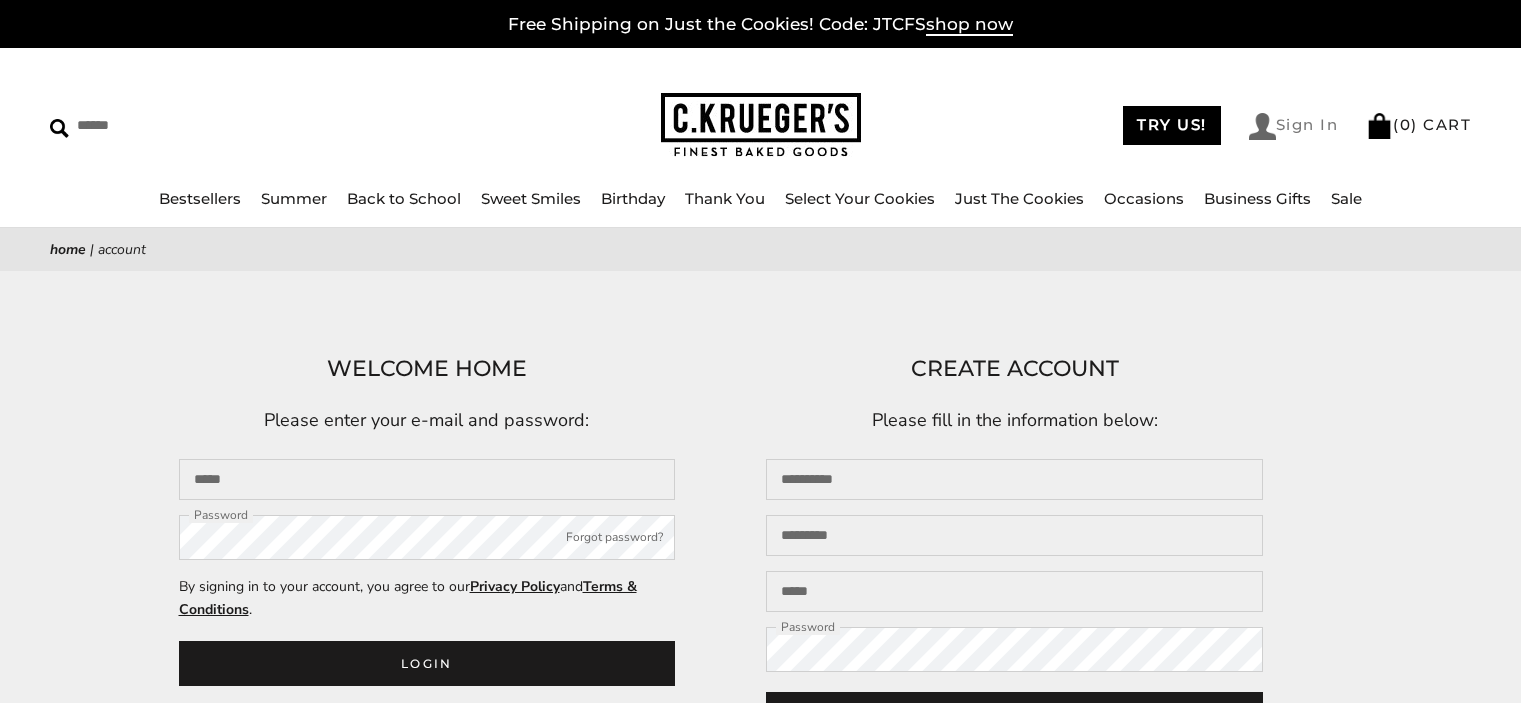 scroll, scrollTop: 0, scrollLeft: 0, axis: both 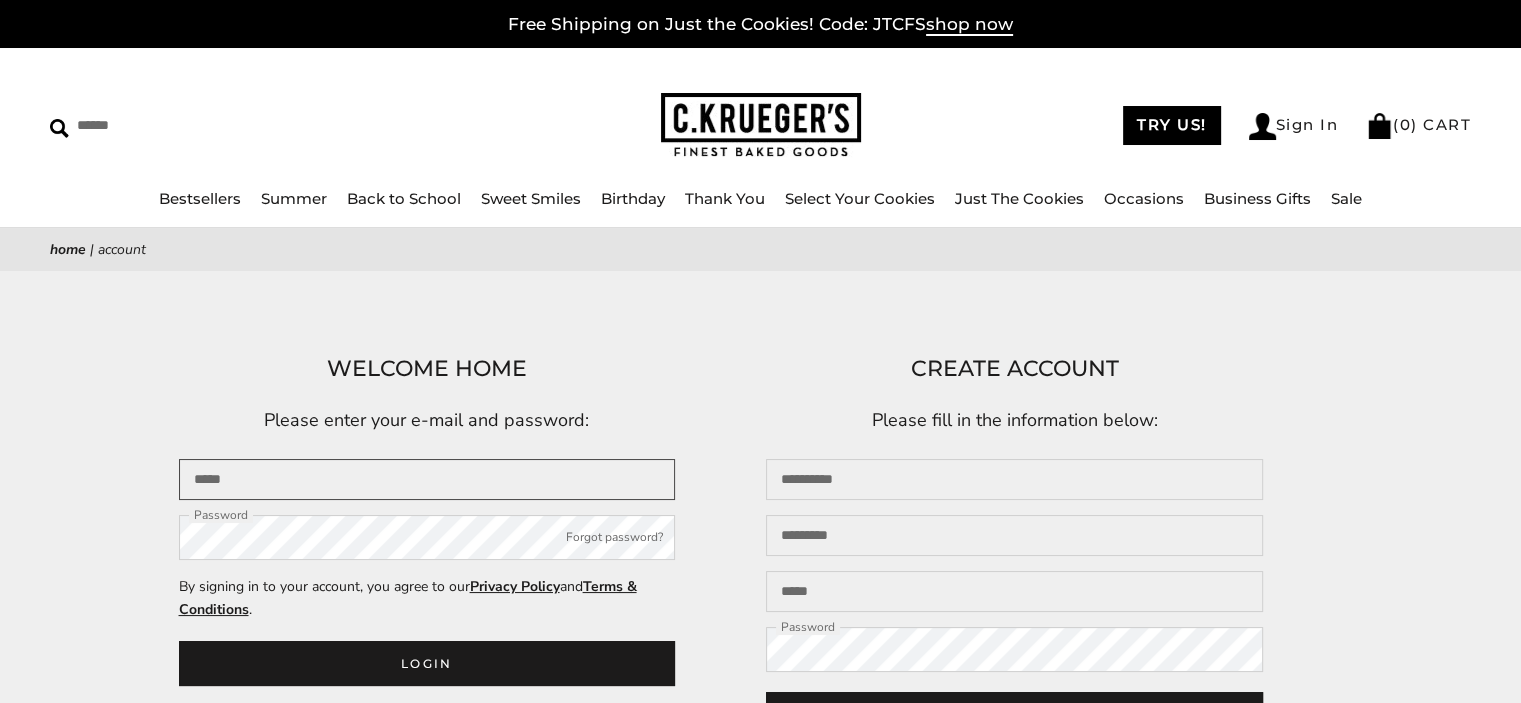 type on "**********" 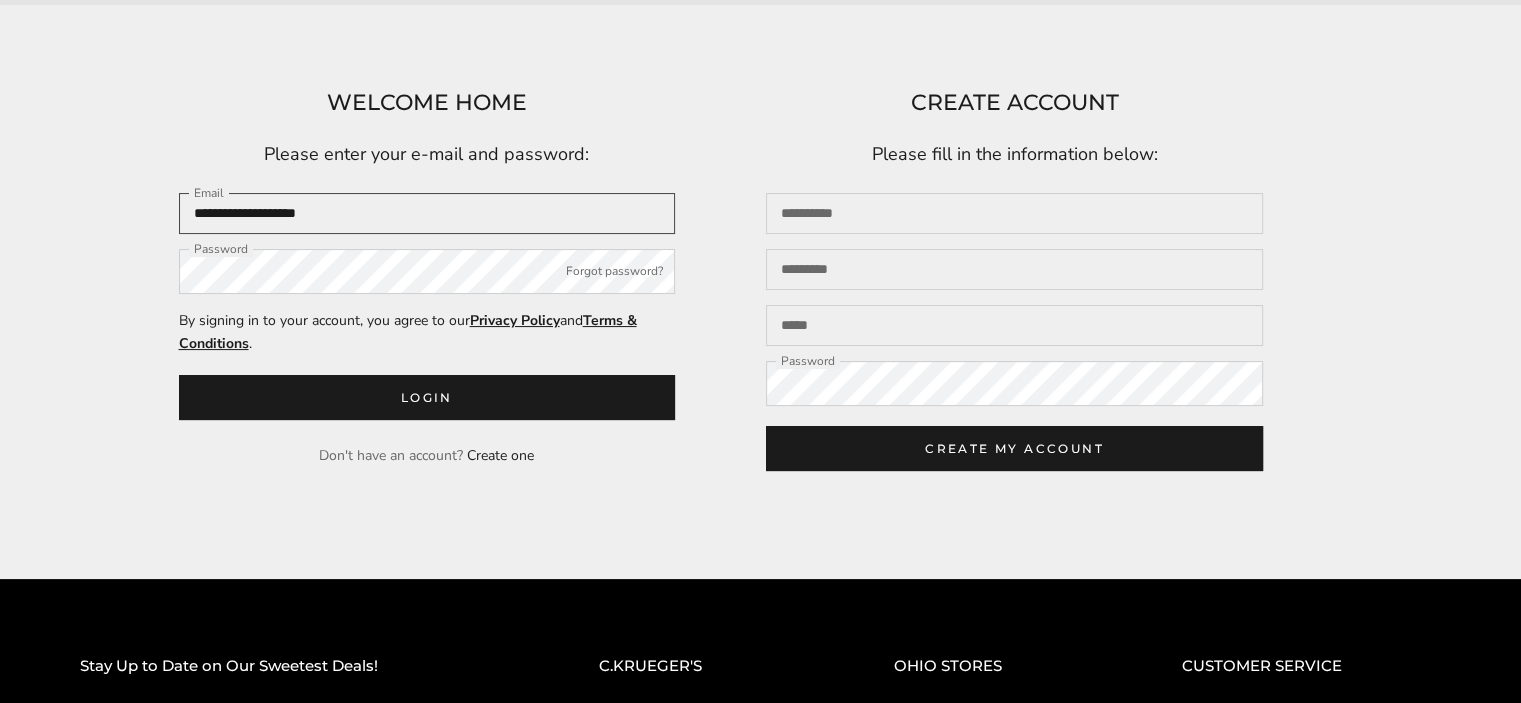 scroll, scrollTop: 300, scrollLeft: 0, axis: vertical 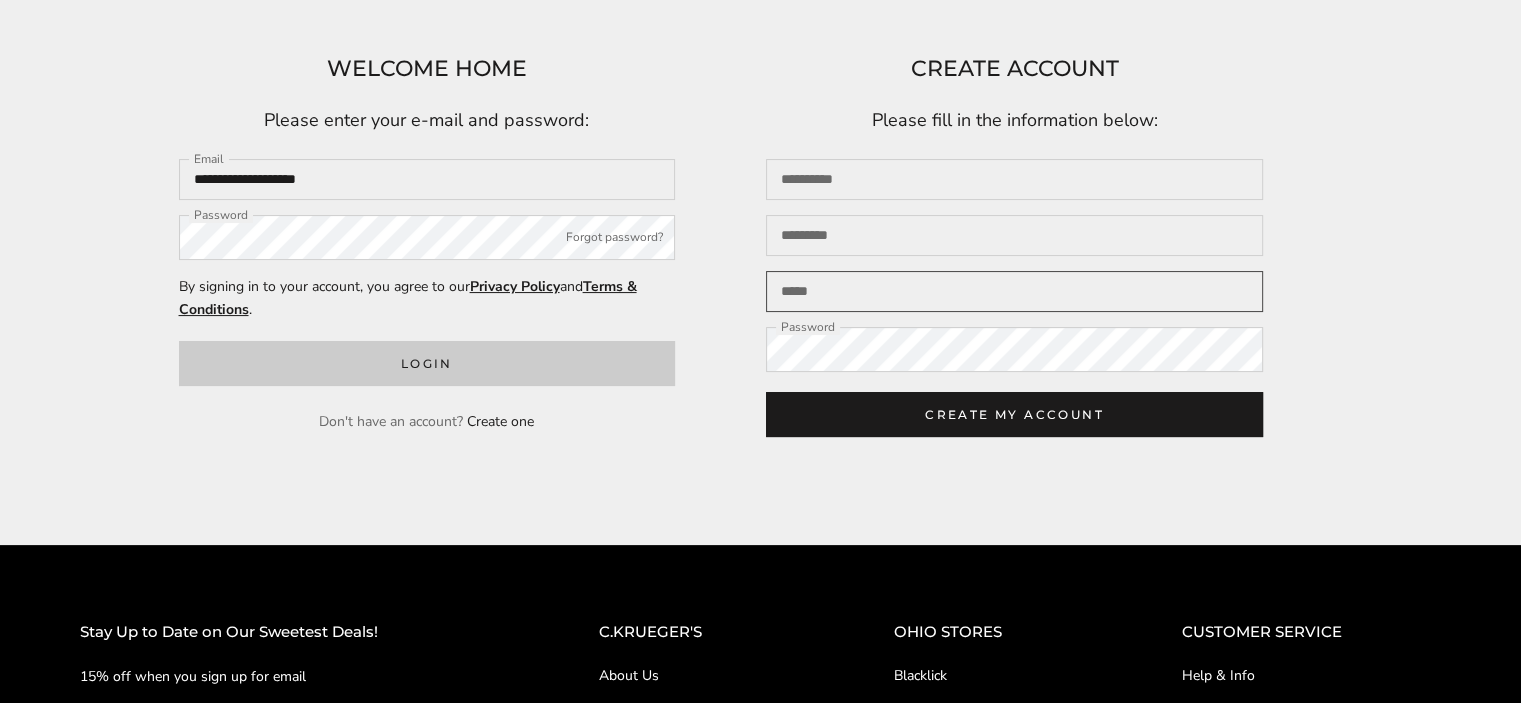 type on "**********" 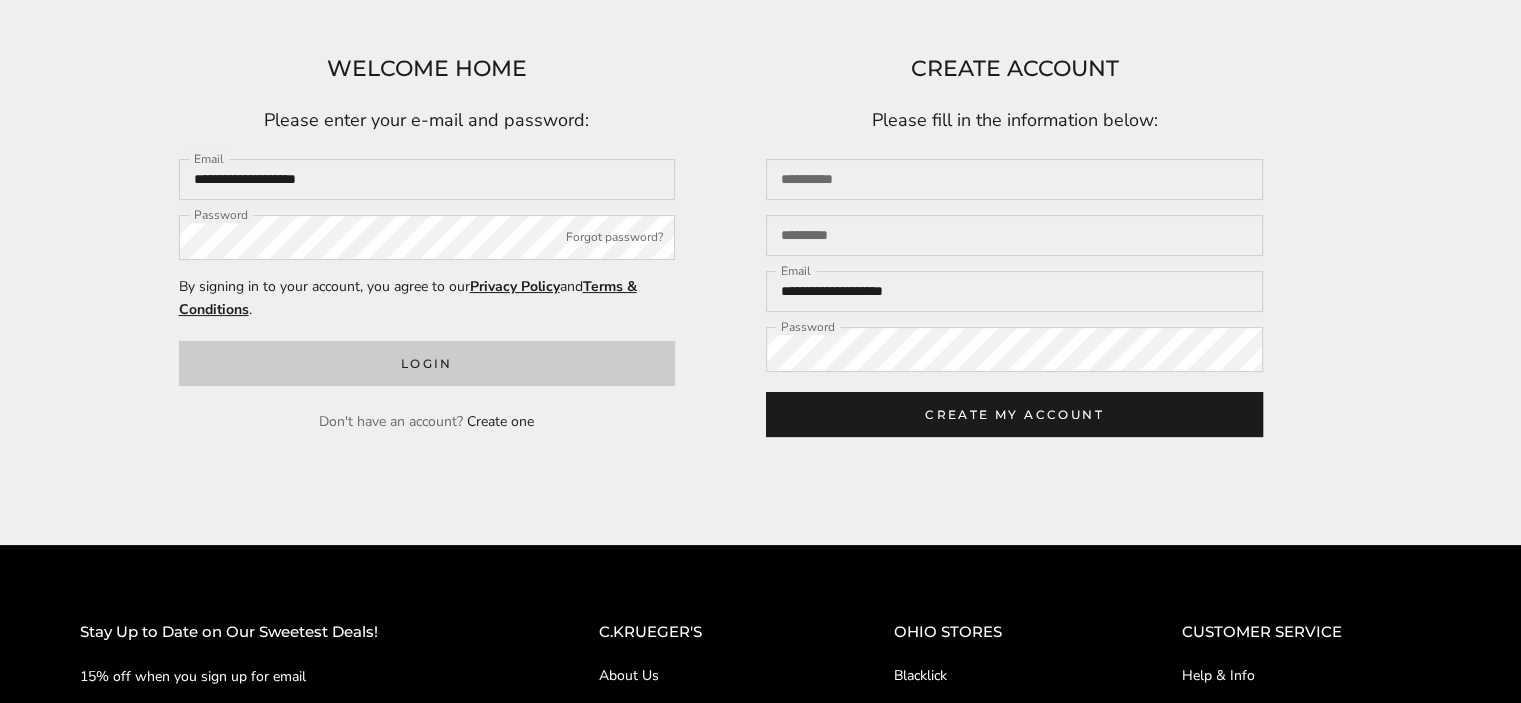 click on "Login" at bounding box center [427, 363] 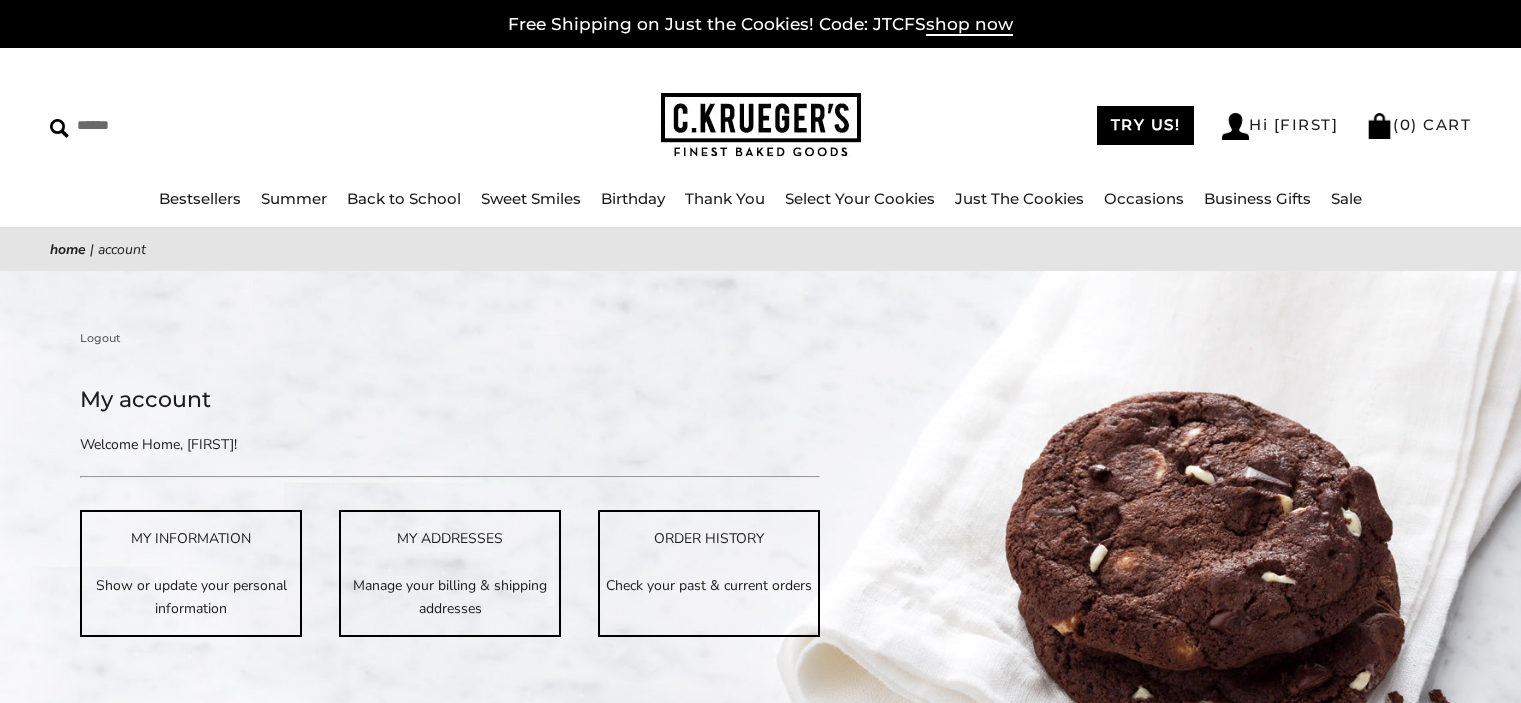 scroll, scrollTop: 0, scrollLeft: 0, axis: both 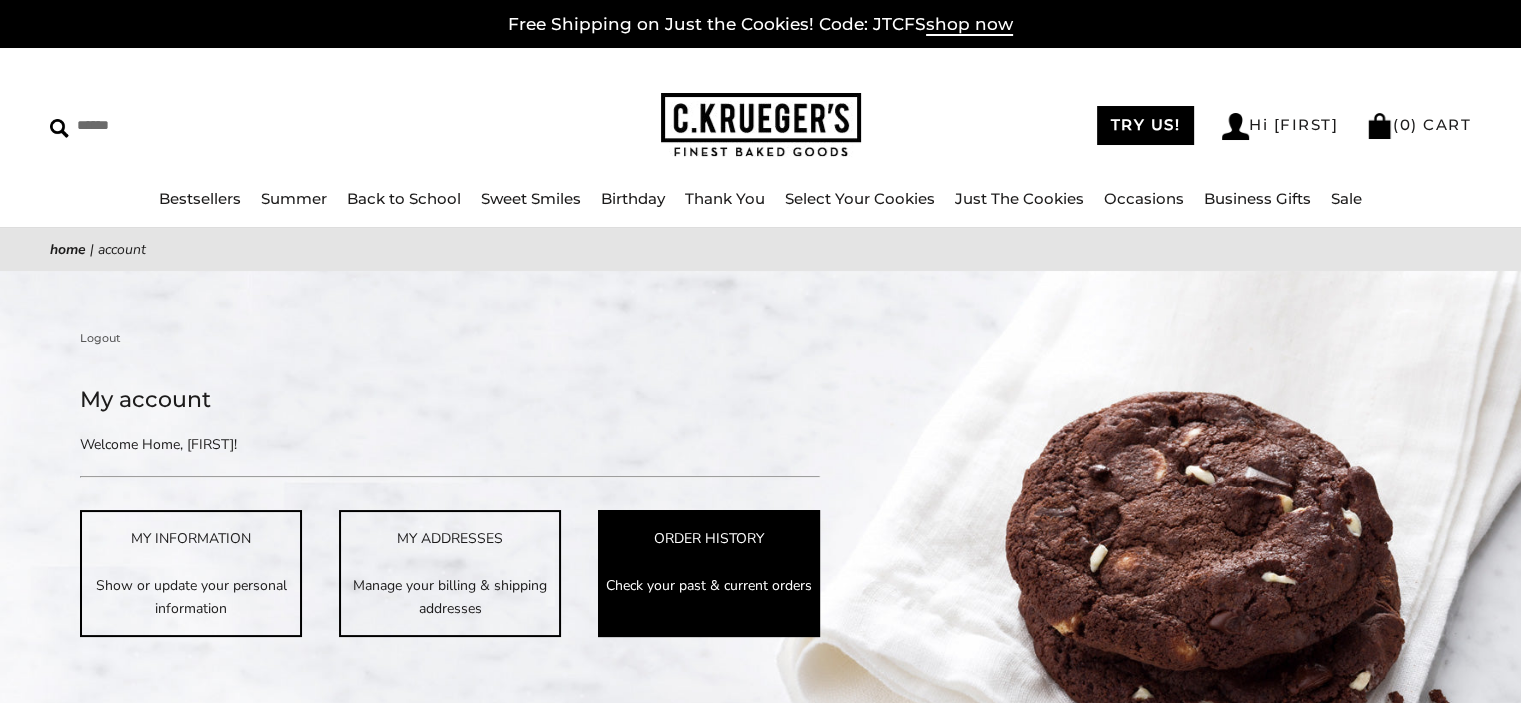 click on "ORDER HISTORY" at bounding box center (709, 538) 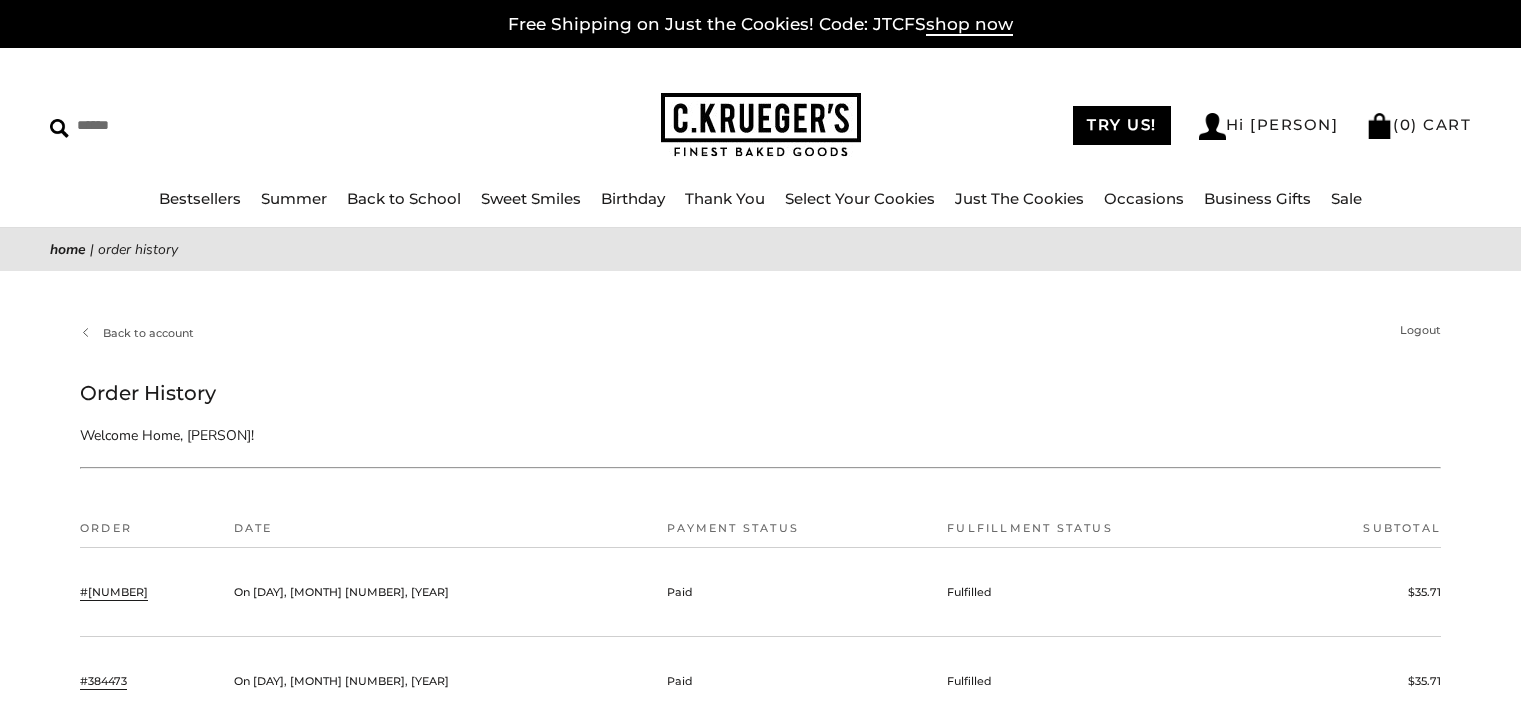 scroll, scrollTop: 0, scrollLeft: 0, axis: both 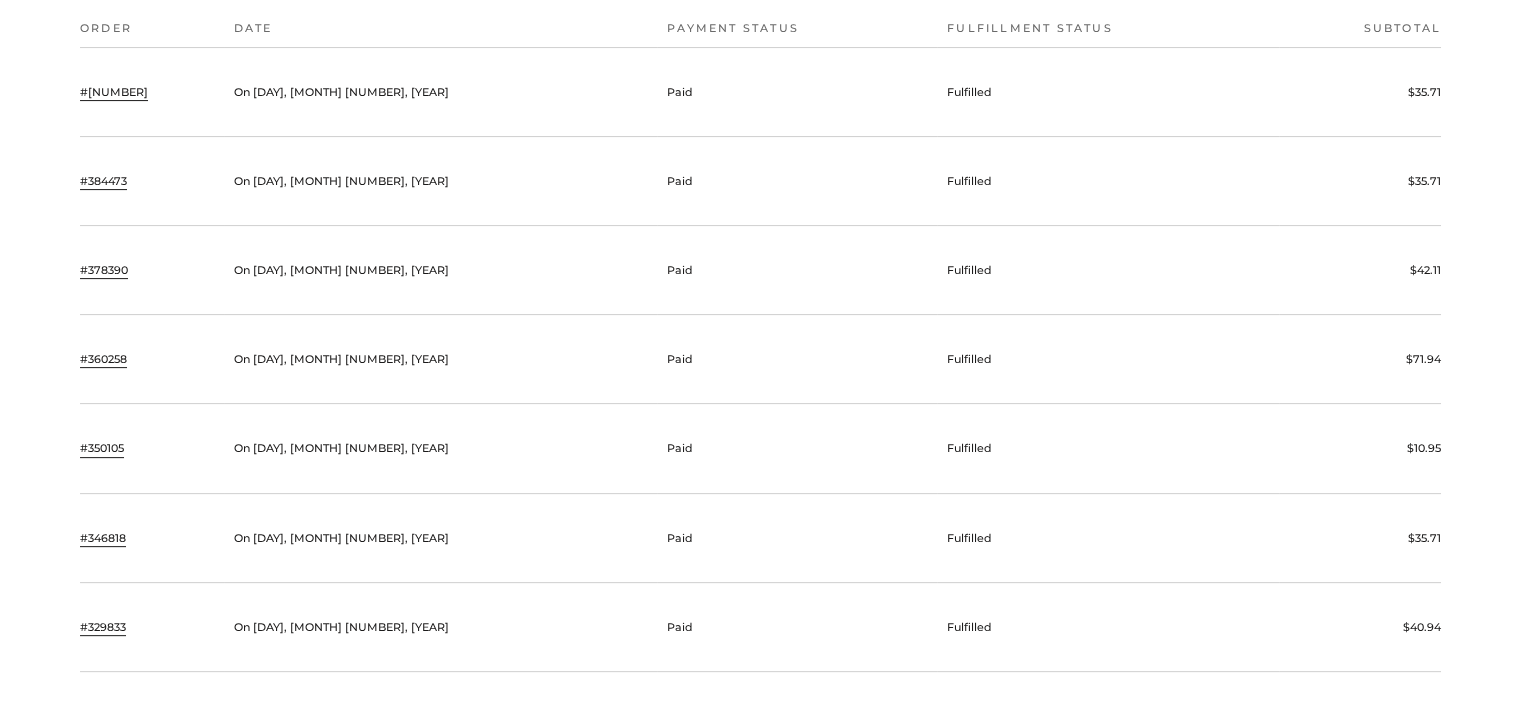 click on "#378390" at bounding box center (104, 270) 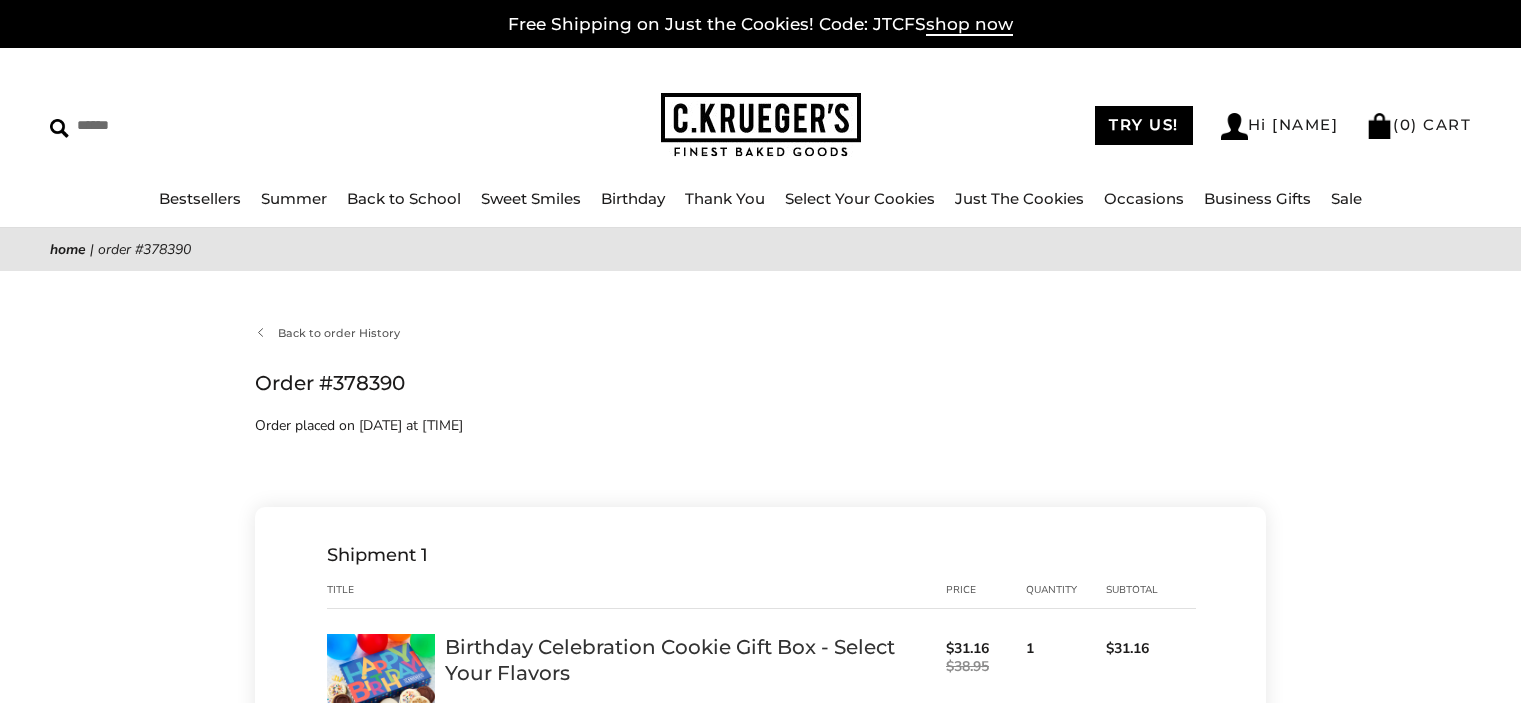scroll, scrollTop: 0, scrollLeft: 0, axis: both 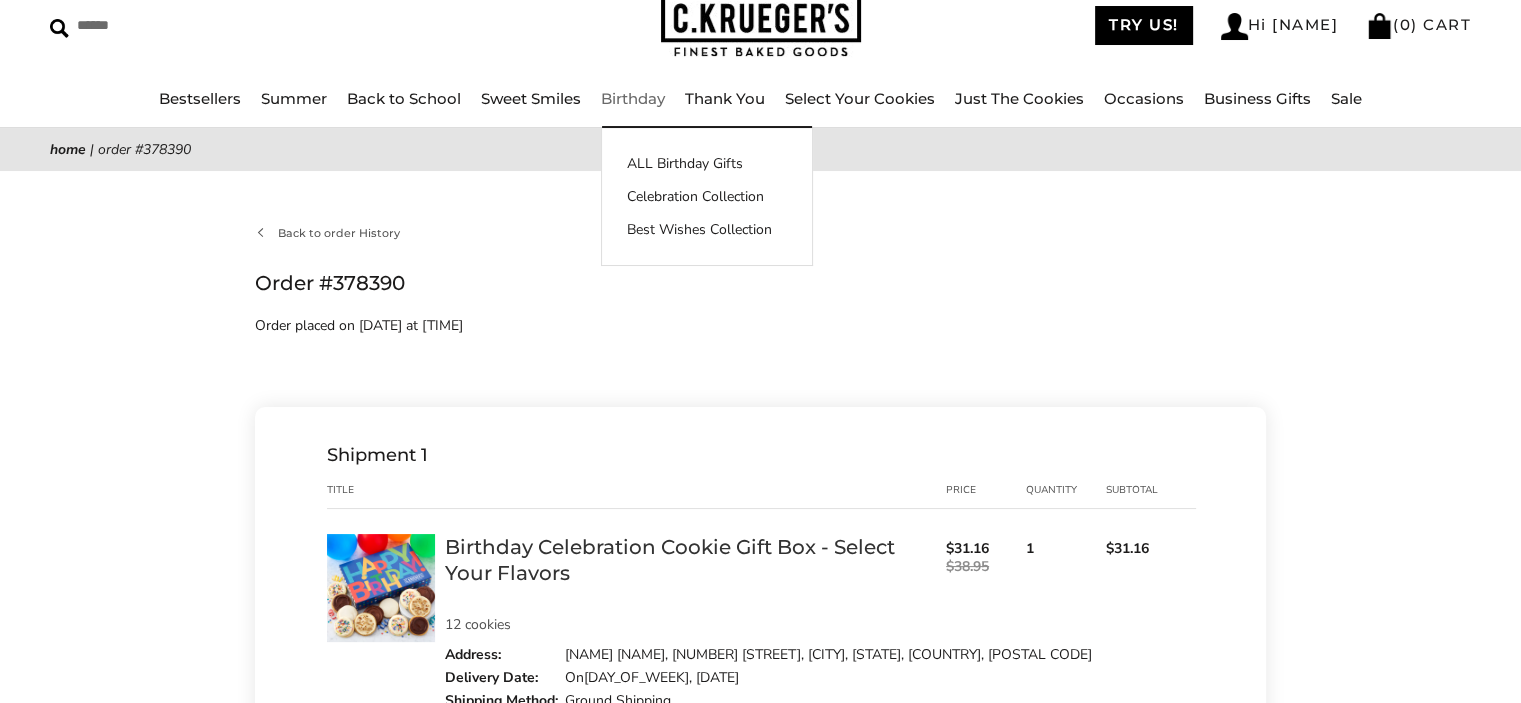click on "Birthday" at bounding box center [633, 98] 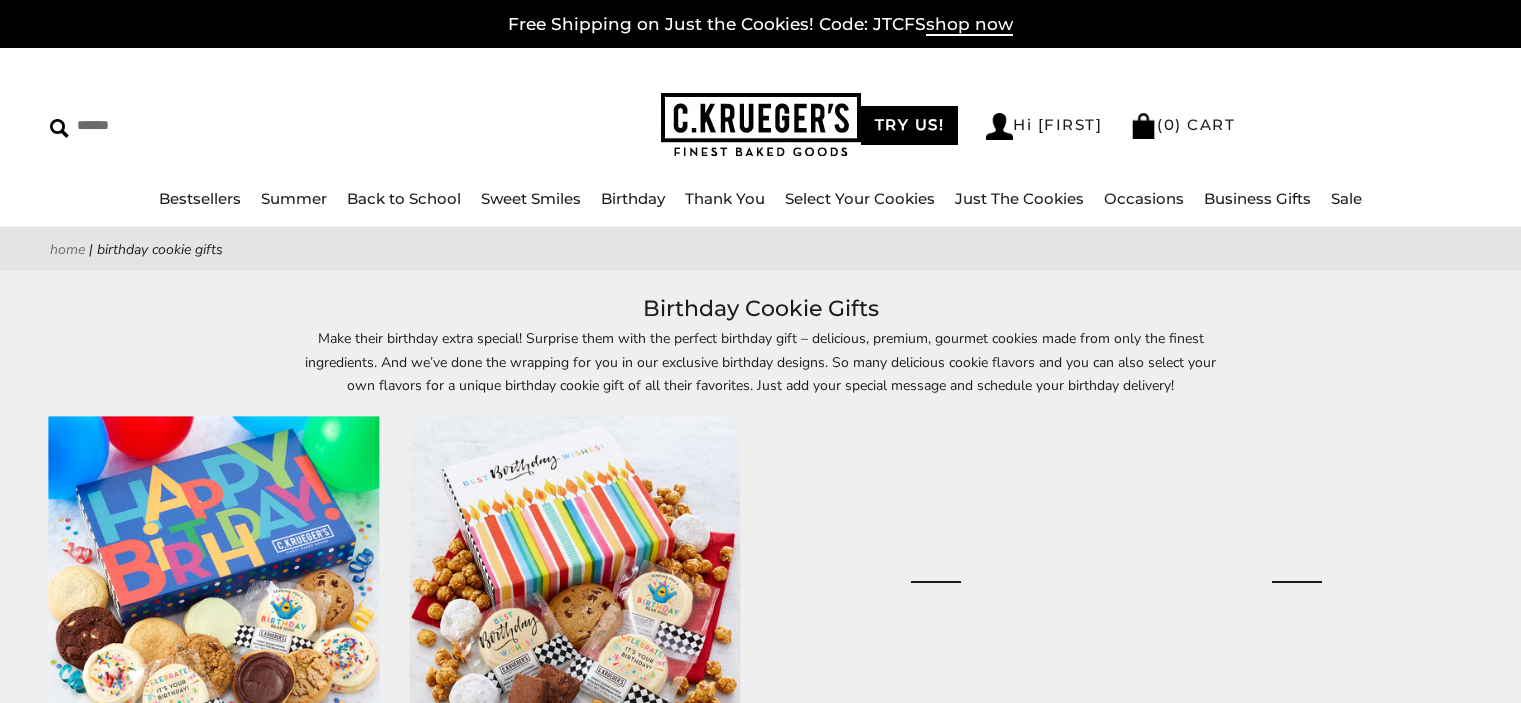 scroll, scrollTop: 0, scrollLeft: 0, axis: both 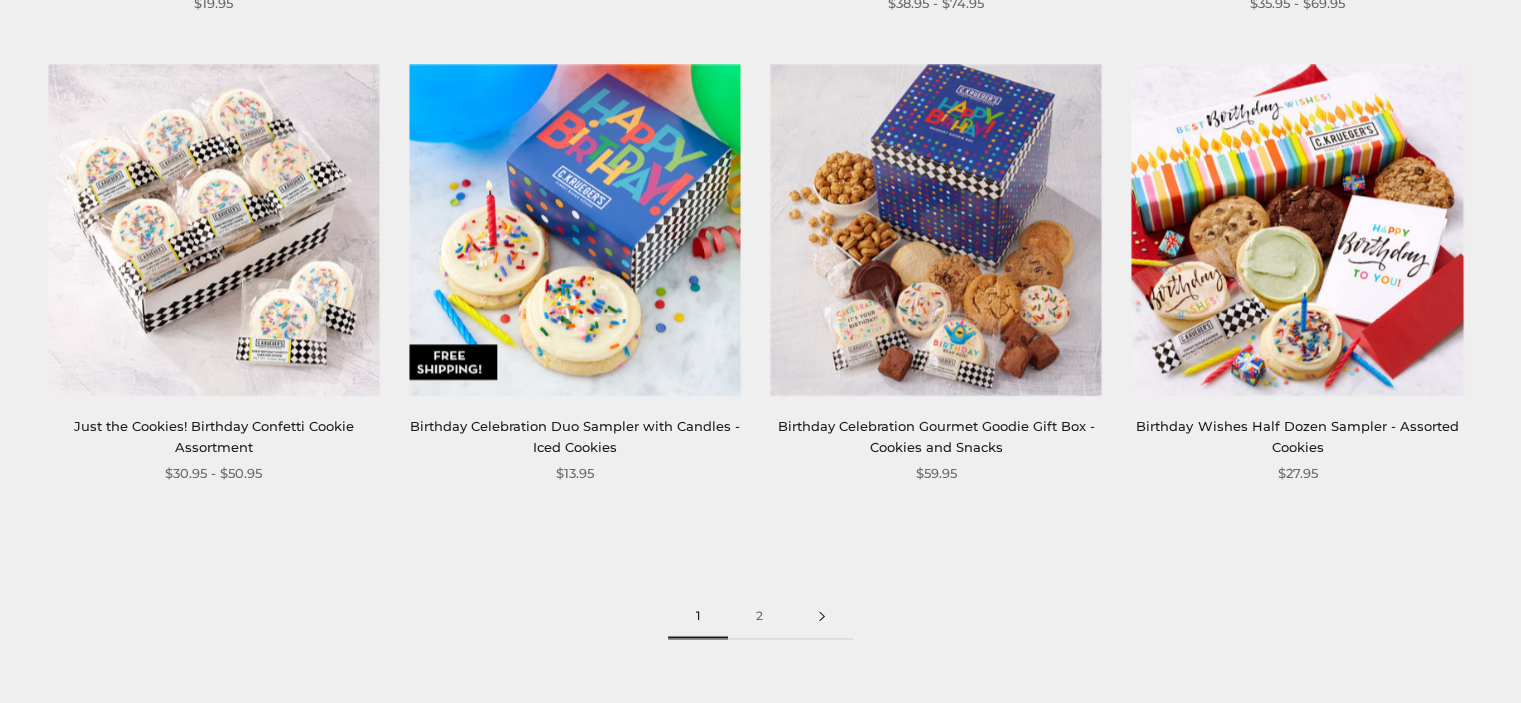 click at bounding box center (822, 616) 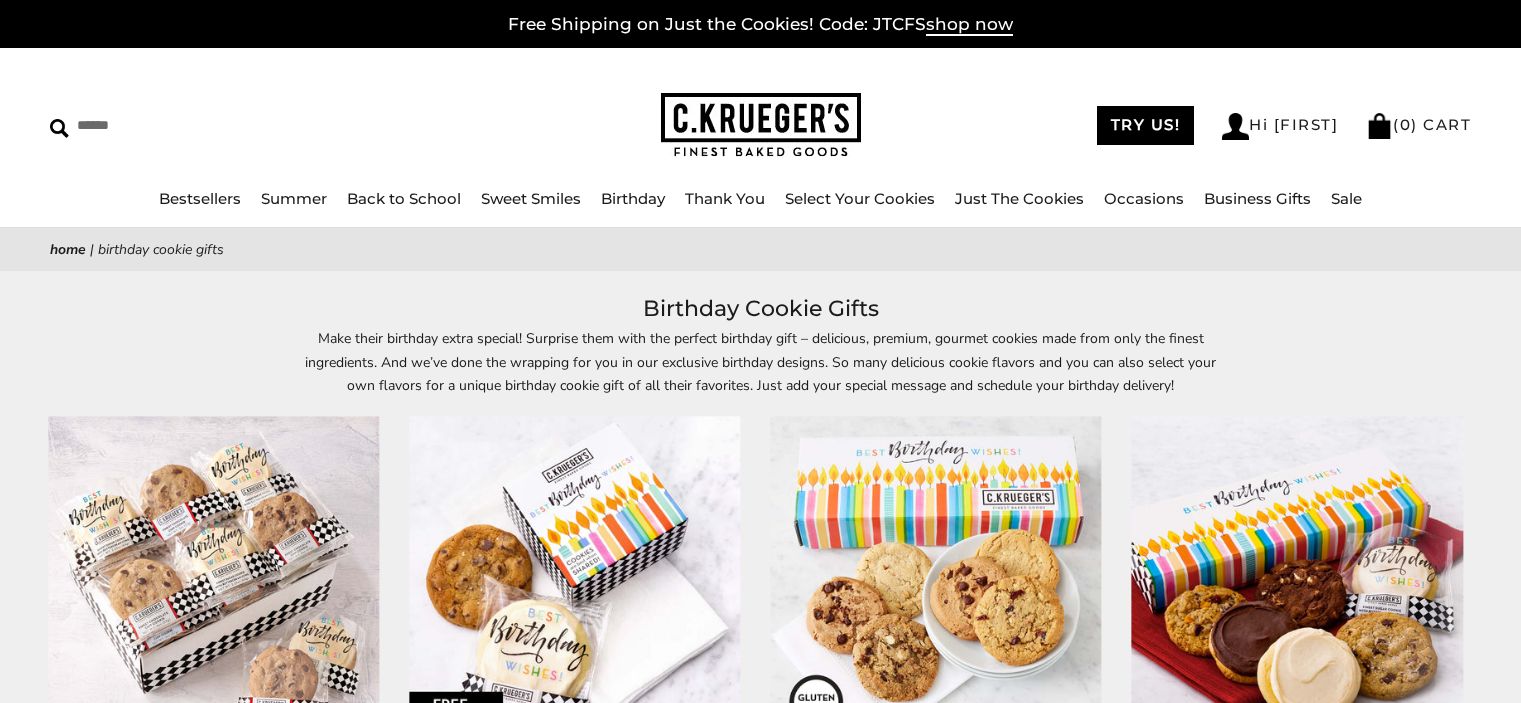 scroll, scrollTop: 0, scrollLeft: 0, axis: both 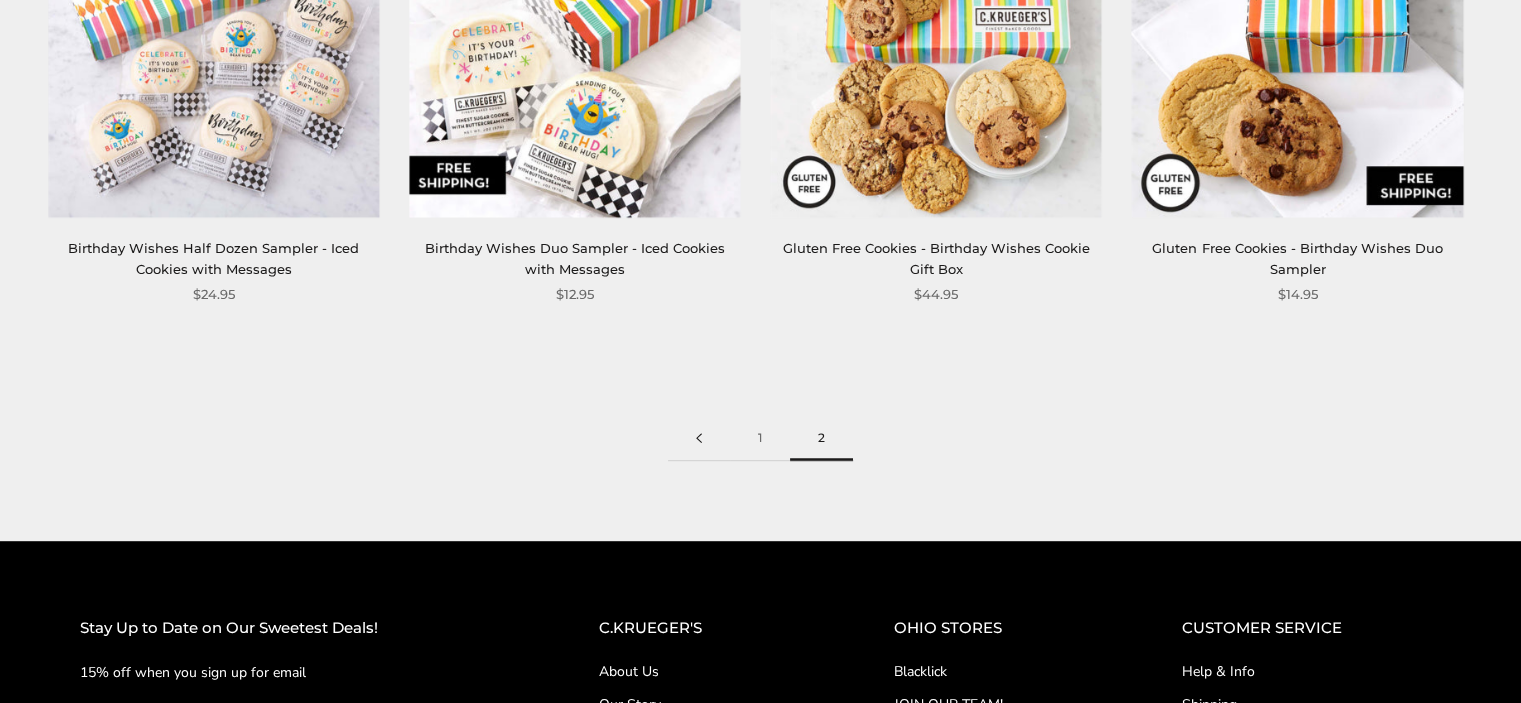 click at bounding box center (699, 438) 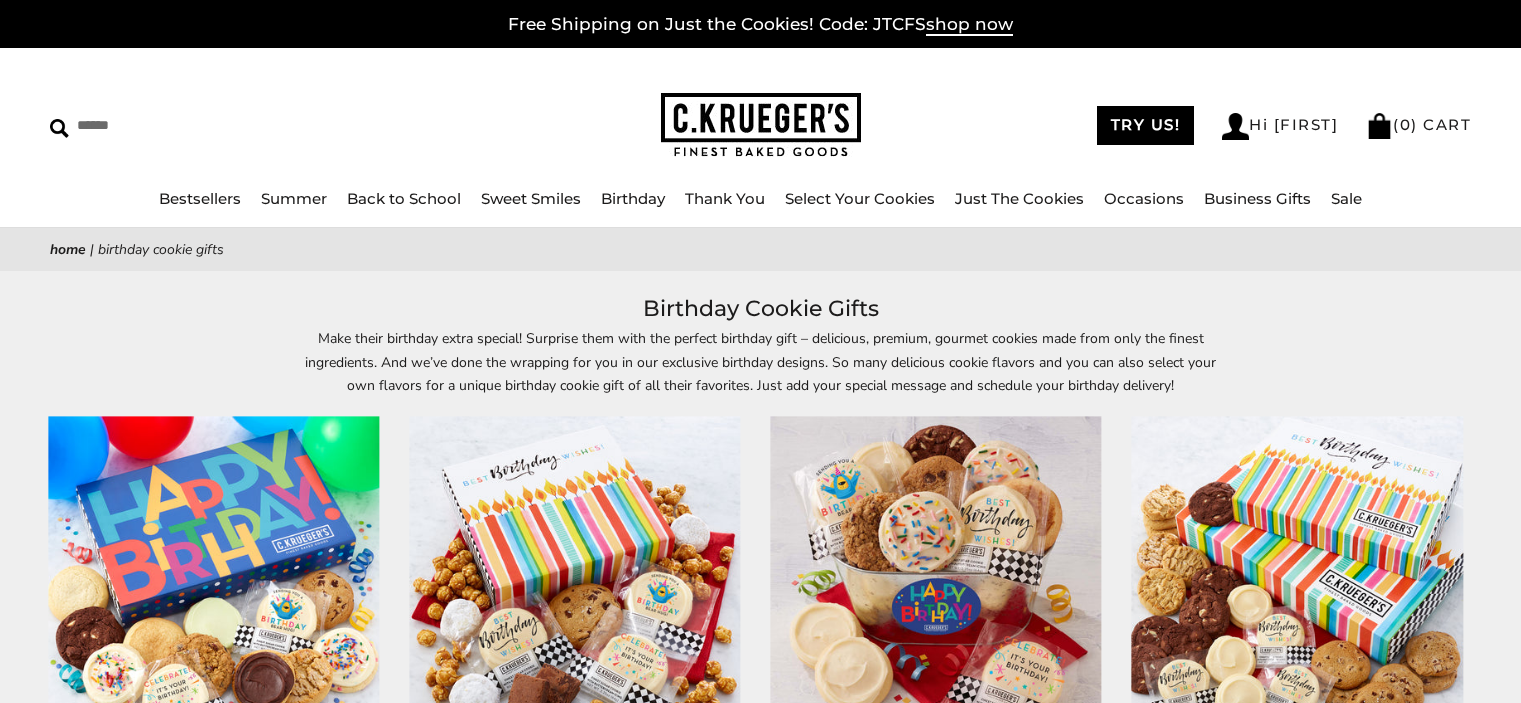 scroll, scrollTop: 0, scrollLeft: 0, axis: both 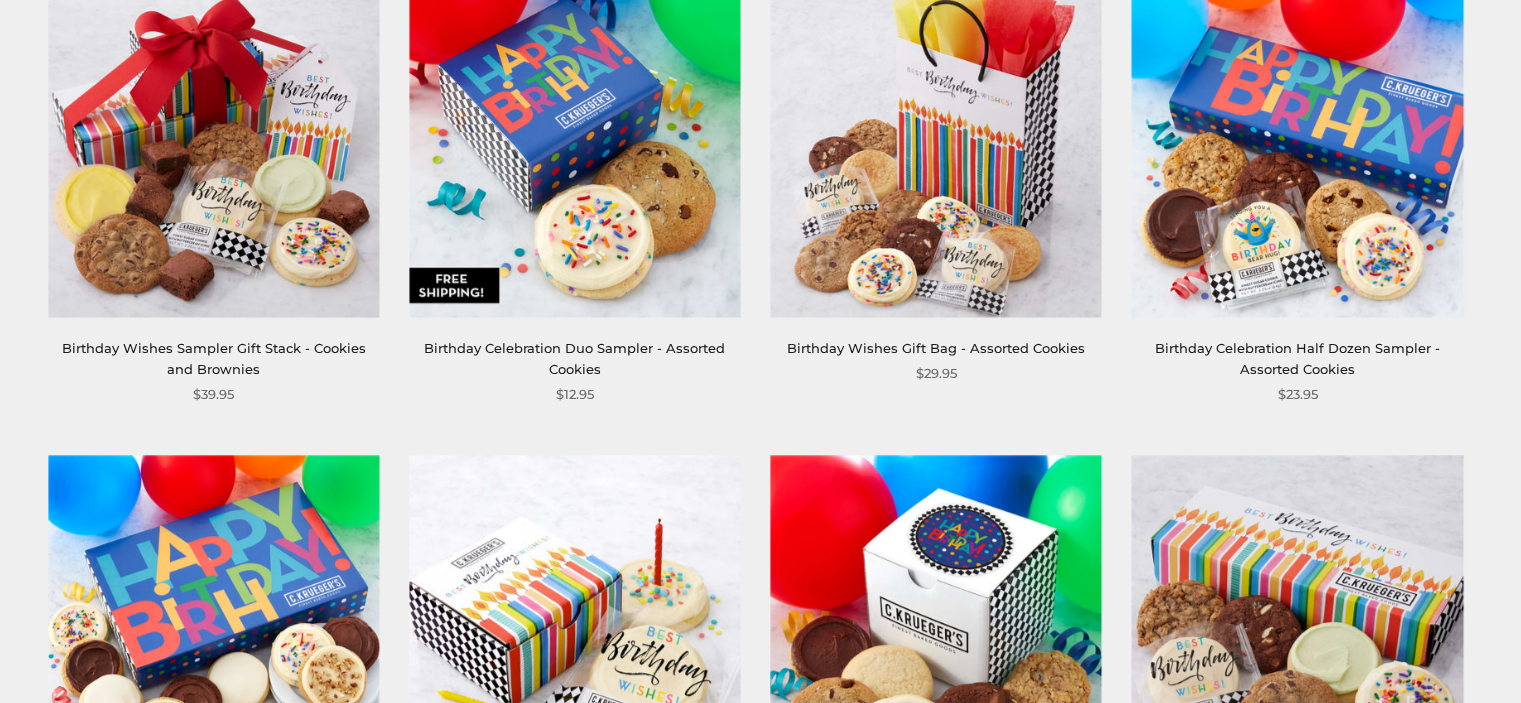 click at bounding box center (935, 151) 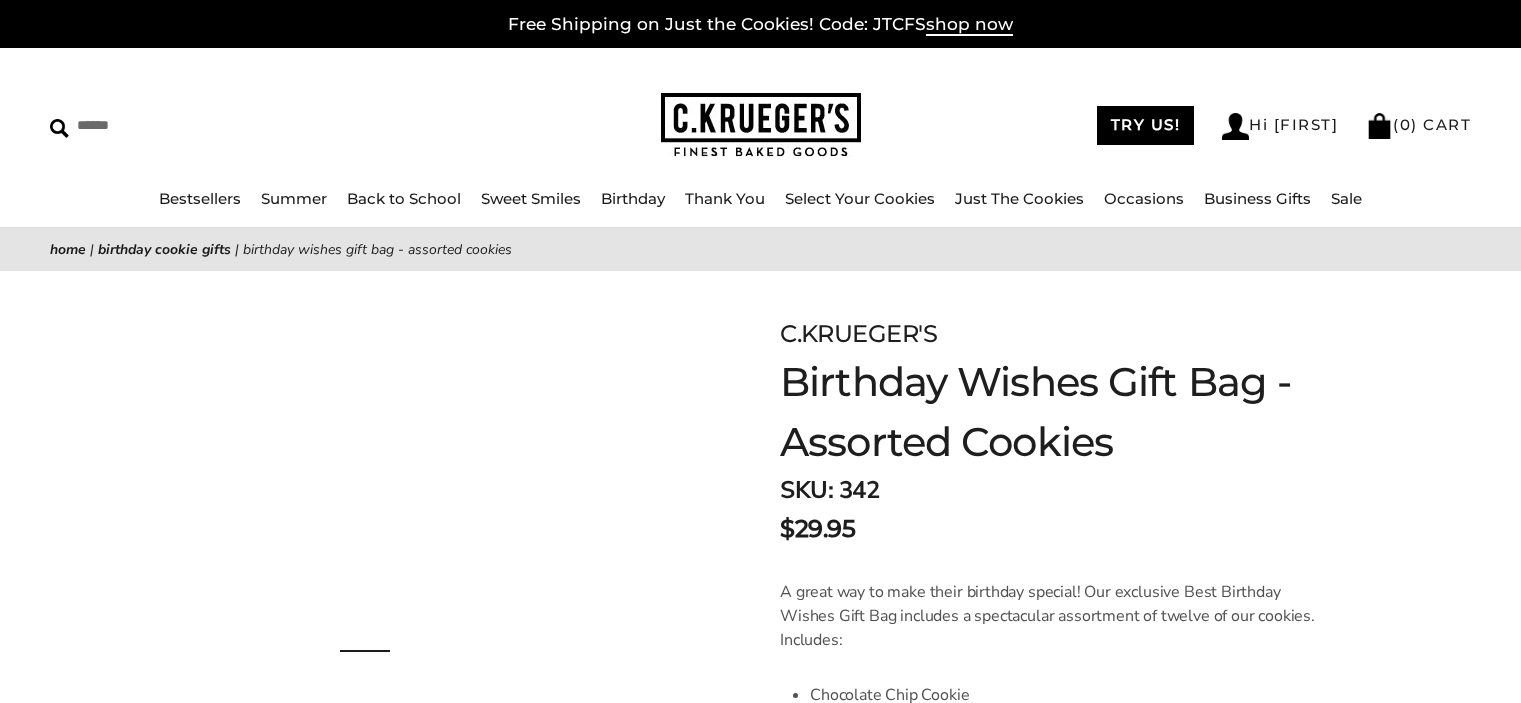 scroll, scrollTop: 0, scrollLeft: 0, axis: both 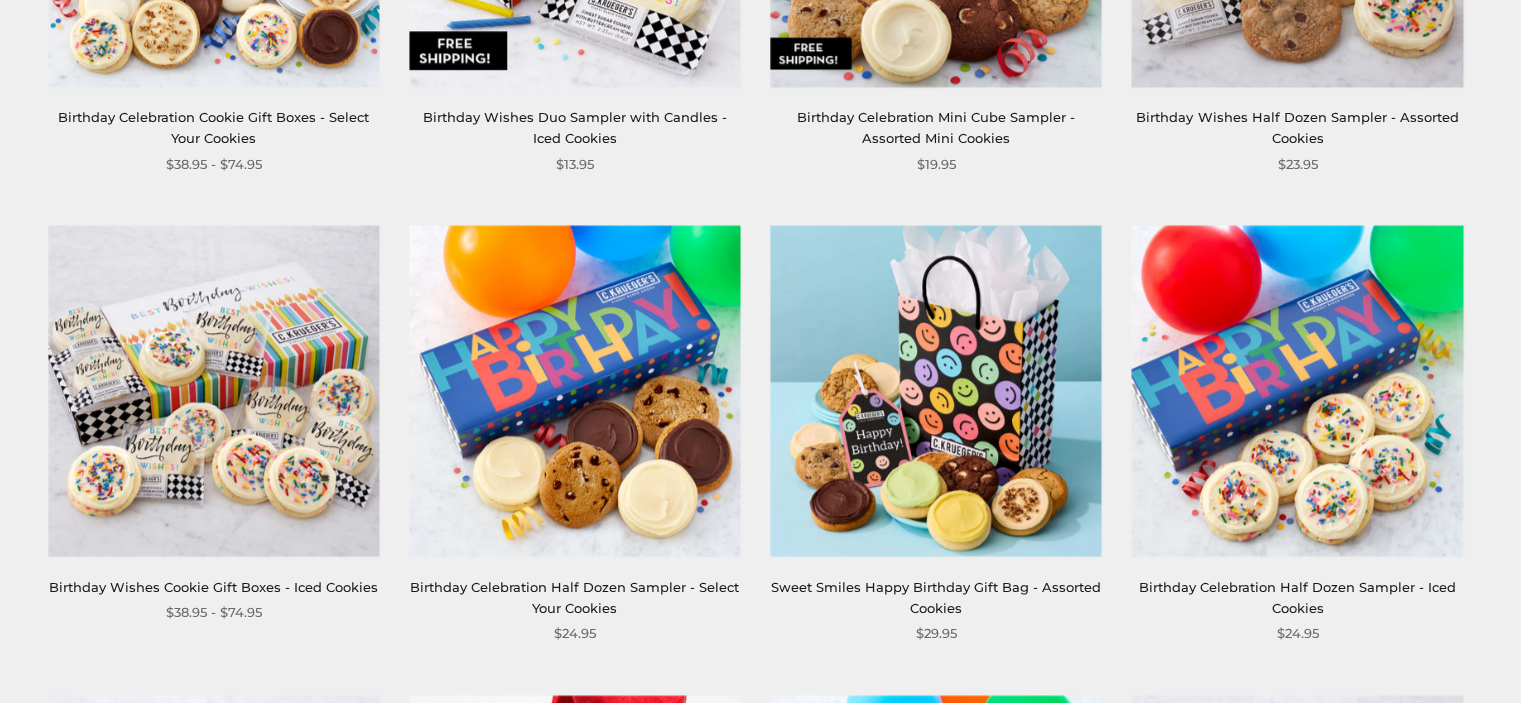 click at bounding box center [935, 390] 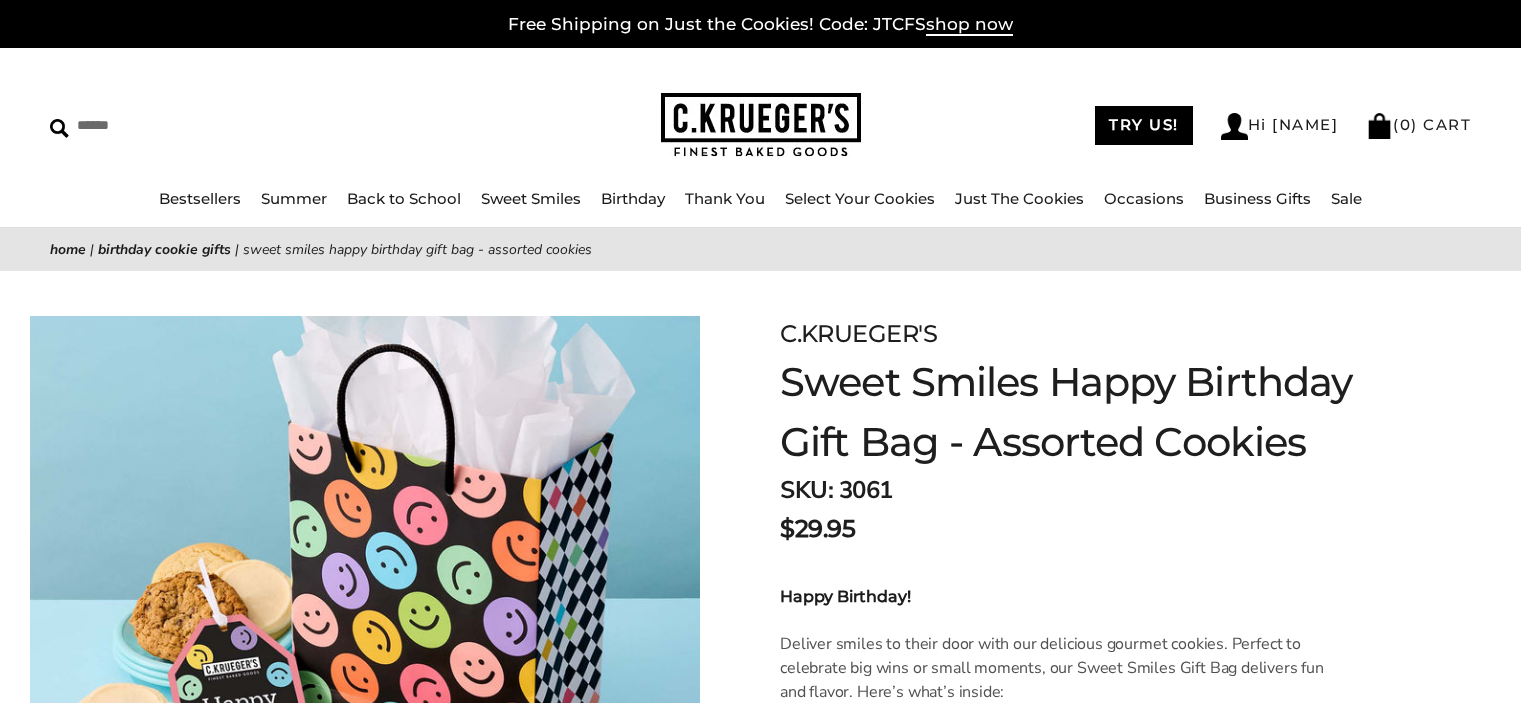 scroll, scrollTop: 0, scrollLeft: 0, axis: both 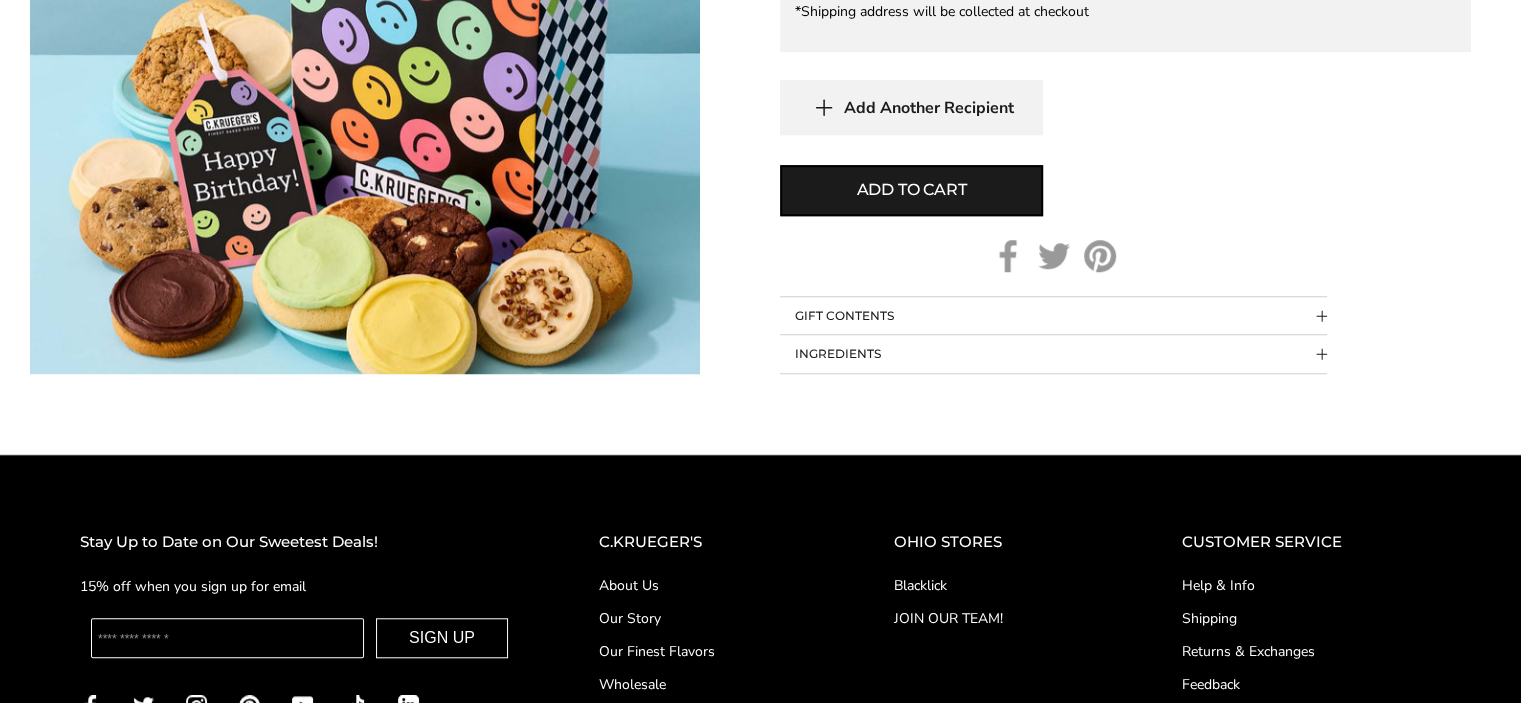 click on "C.KRUEGER'S
Sweet Smiles Happy Birthday Gift Bag - Assorted Cookies
SKU:   3061
$29.95
/
Happy Birthday!
Deliver smiles to their door with our delicious gourmet cookies. Perfect to celebrate big wins or small moments, our Sweet Smiles Gift Bag delivers fun and flavor. Here’s what’s inside:
Chocolate Chip Cookie
Vanilla Bean Sugar Cookie
Cranberry Apricot Oat Cookie
Sweet & Salty Peanut Butter Cookie
Belgian Triple Chocolate Cookie
Snickerdoodle Cookie
Sugar Cookie with Buttercream Icing
Peanut Butter Cookie with Fudge Icing
Sunshine Lime Cookie with Buttercream Icing
Iced Maple Butter Pecan Cookie
Lemon Sugar Cookie with Buttercream Icing
Add your  logo  or  custom message" at bounding box center [1125, -455] 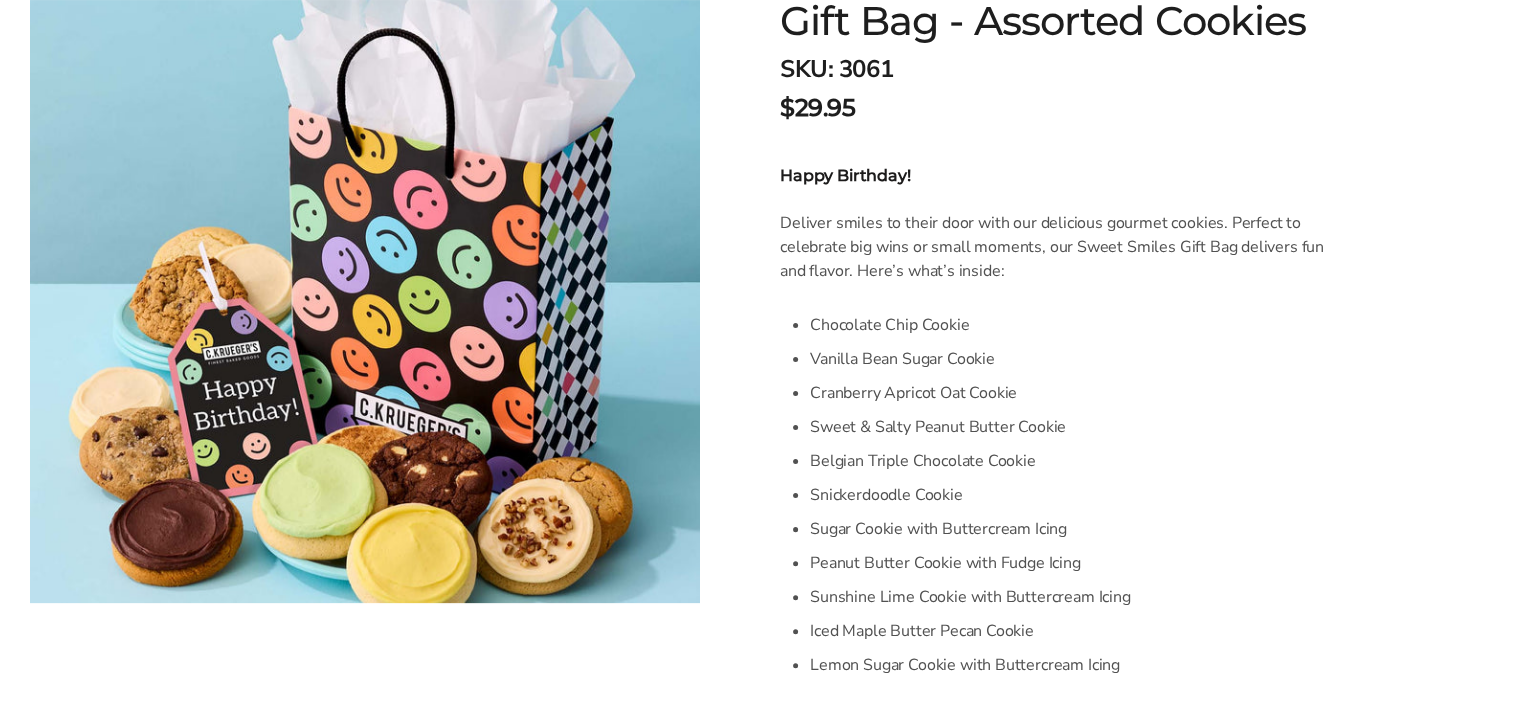 scroll, scrollTop: 400, scrollLeft: 0, axis: vertical 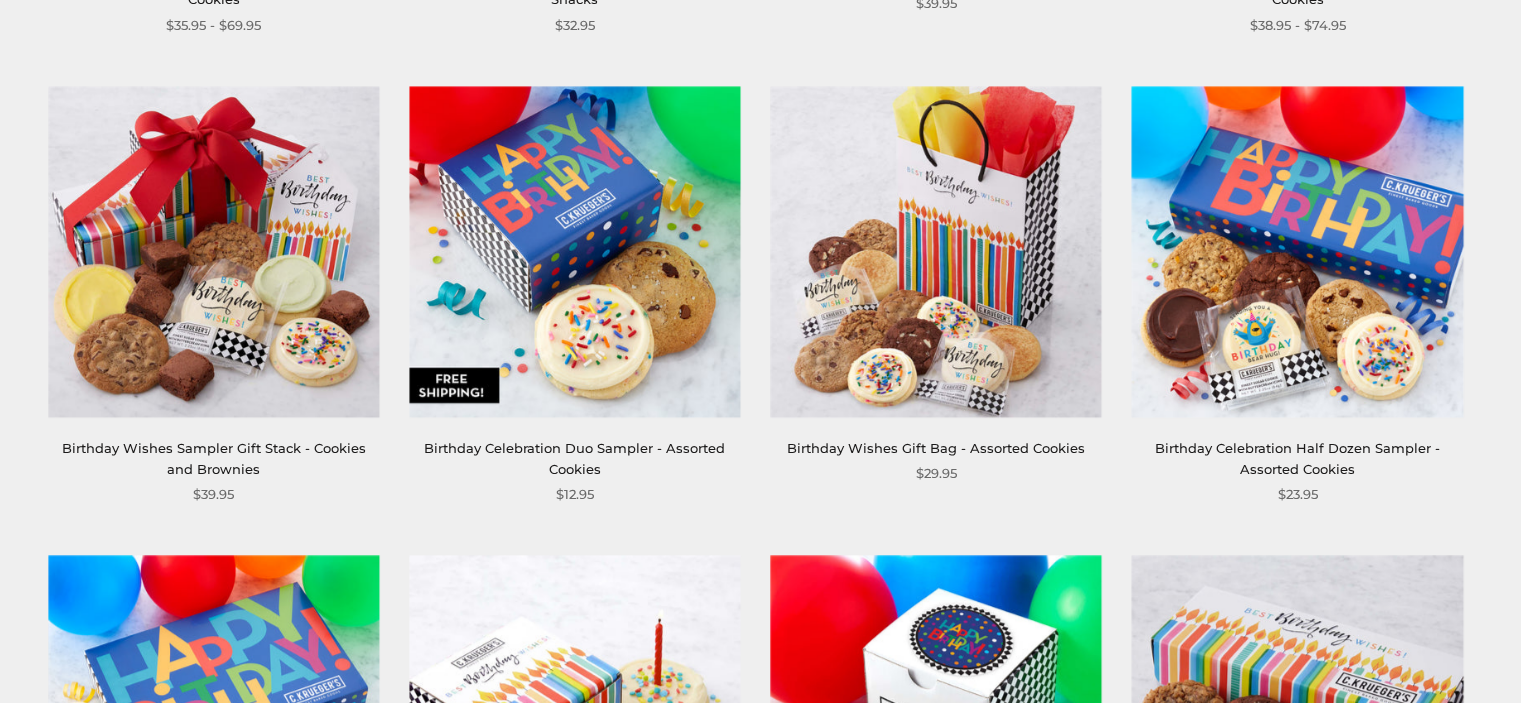 click at bounding box center (935, 251) 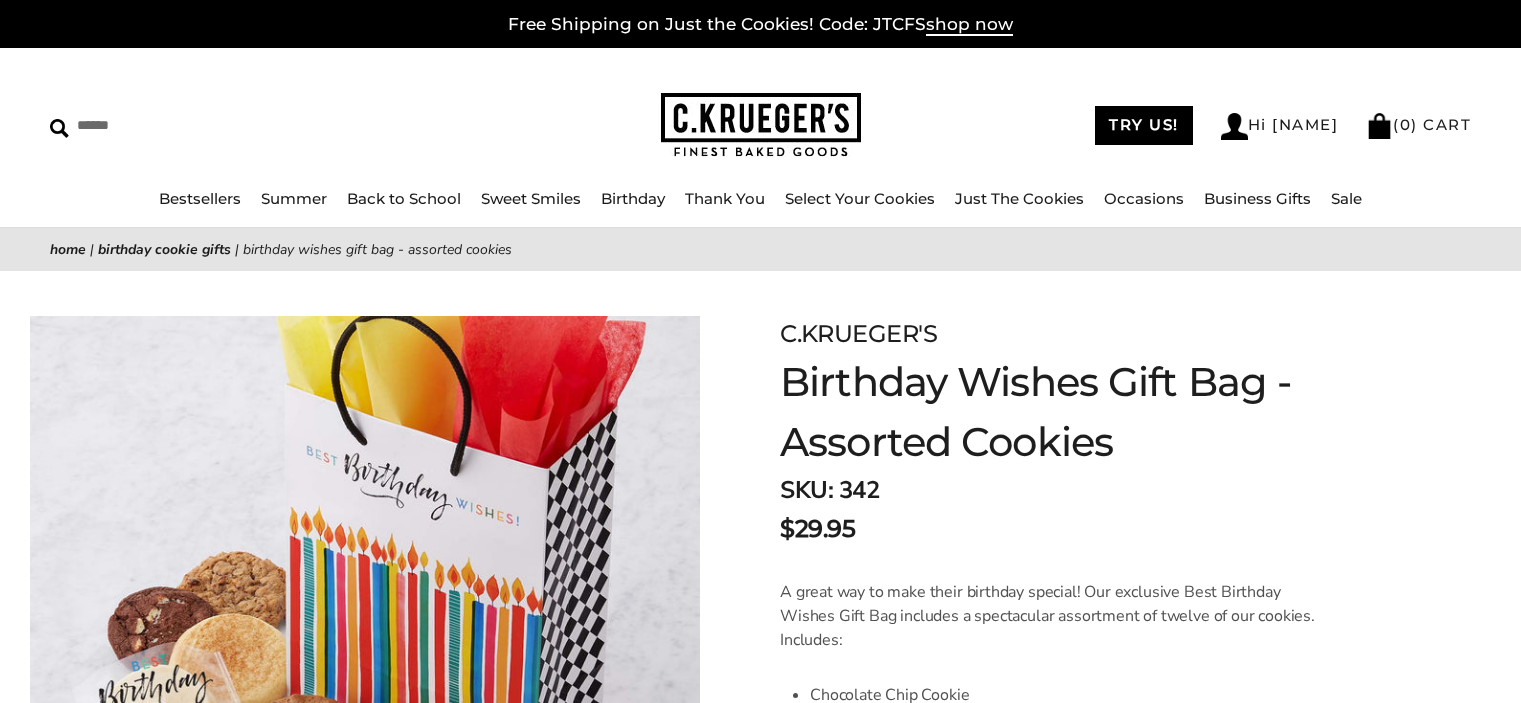 scroll, scrollTop: 0, scrollLeft: 0, axis: both 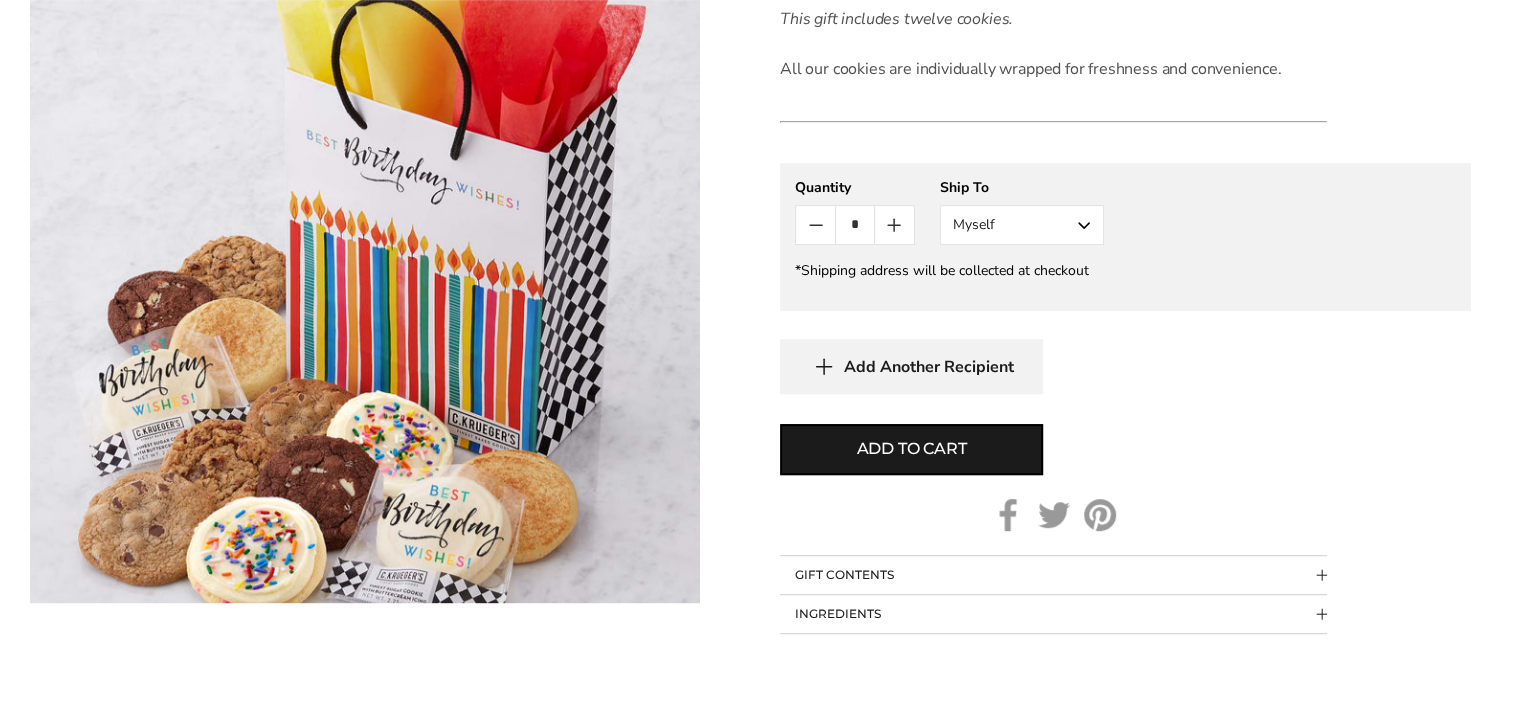 click at bounding box center [1321, 574] 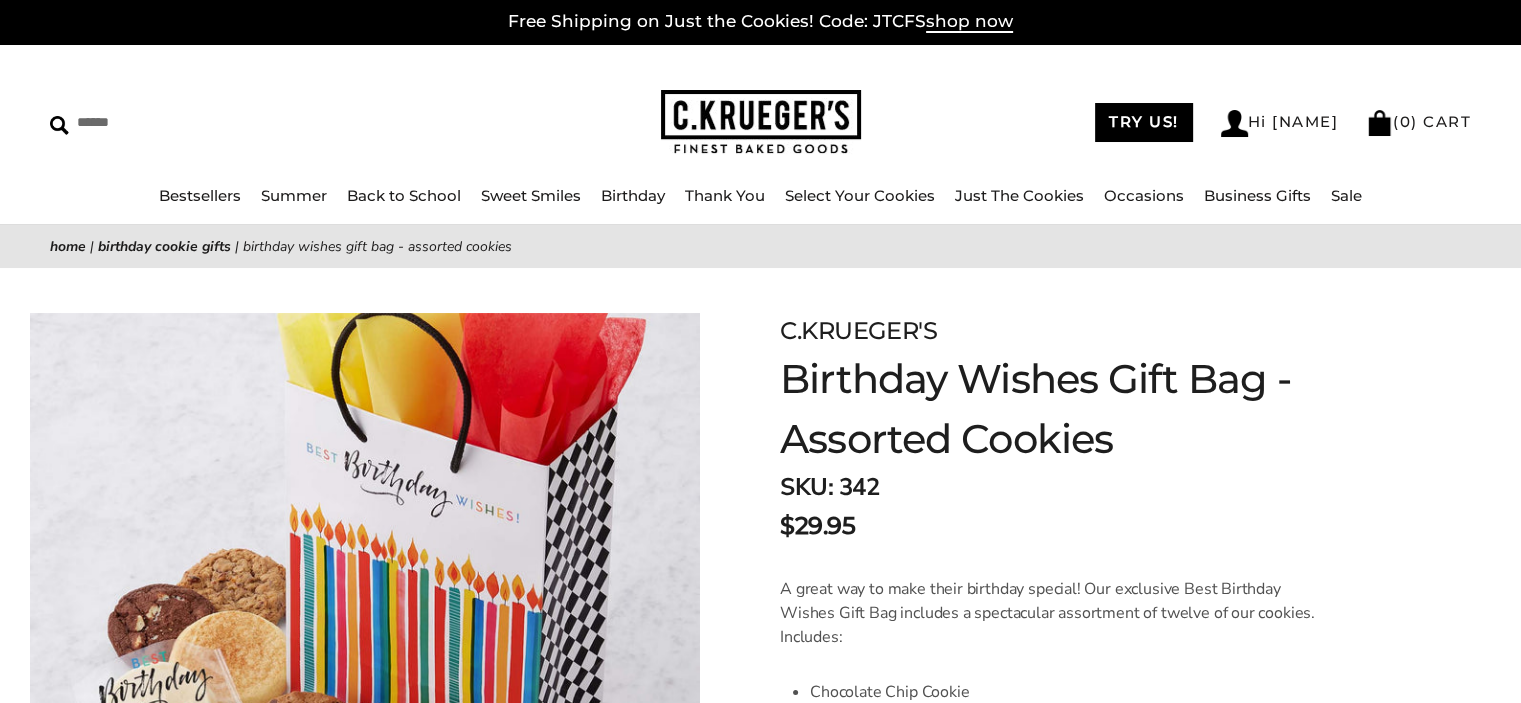 scroll, scrollTop: 0, scrollLeft: 0, axis: both 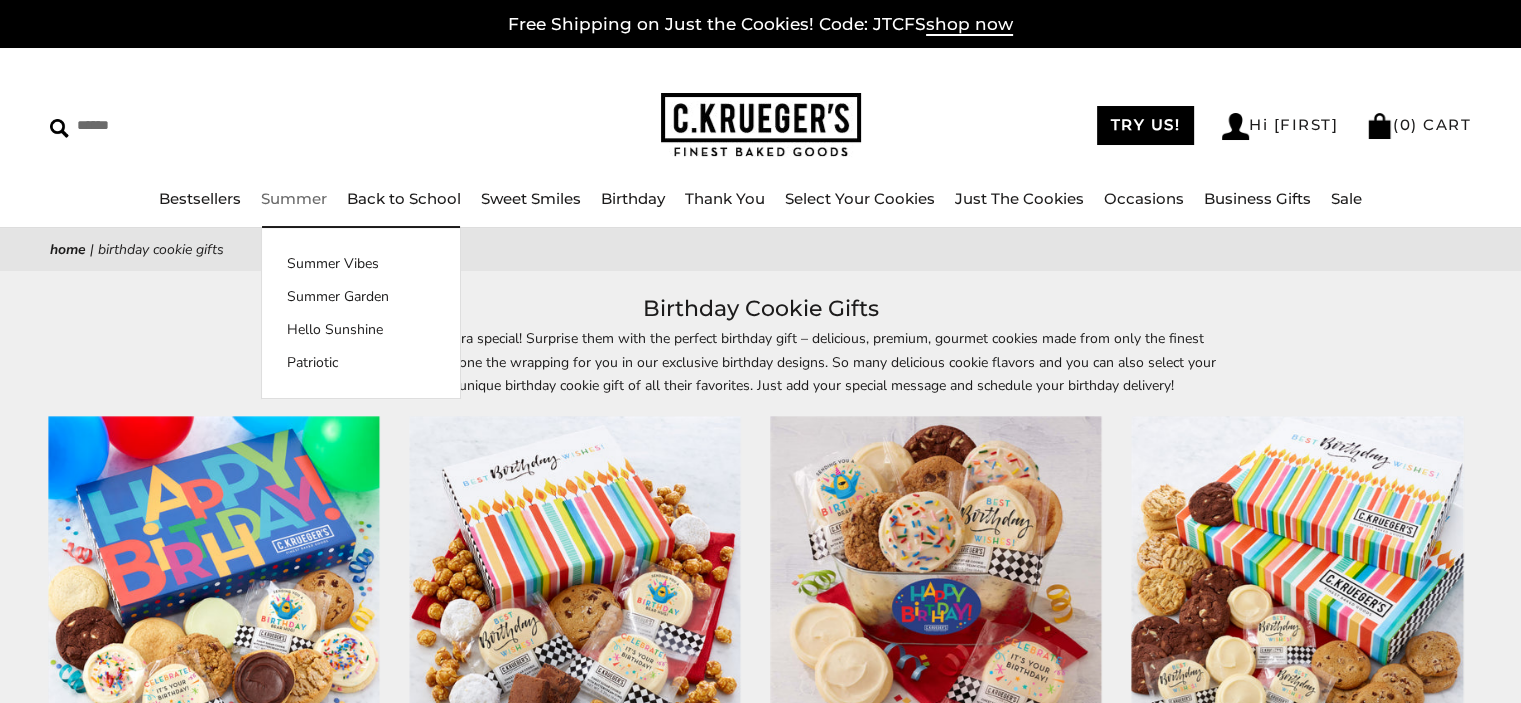 click on "Summer" at bounding box center (294, 198) 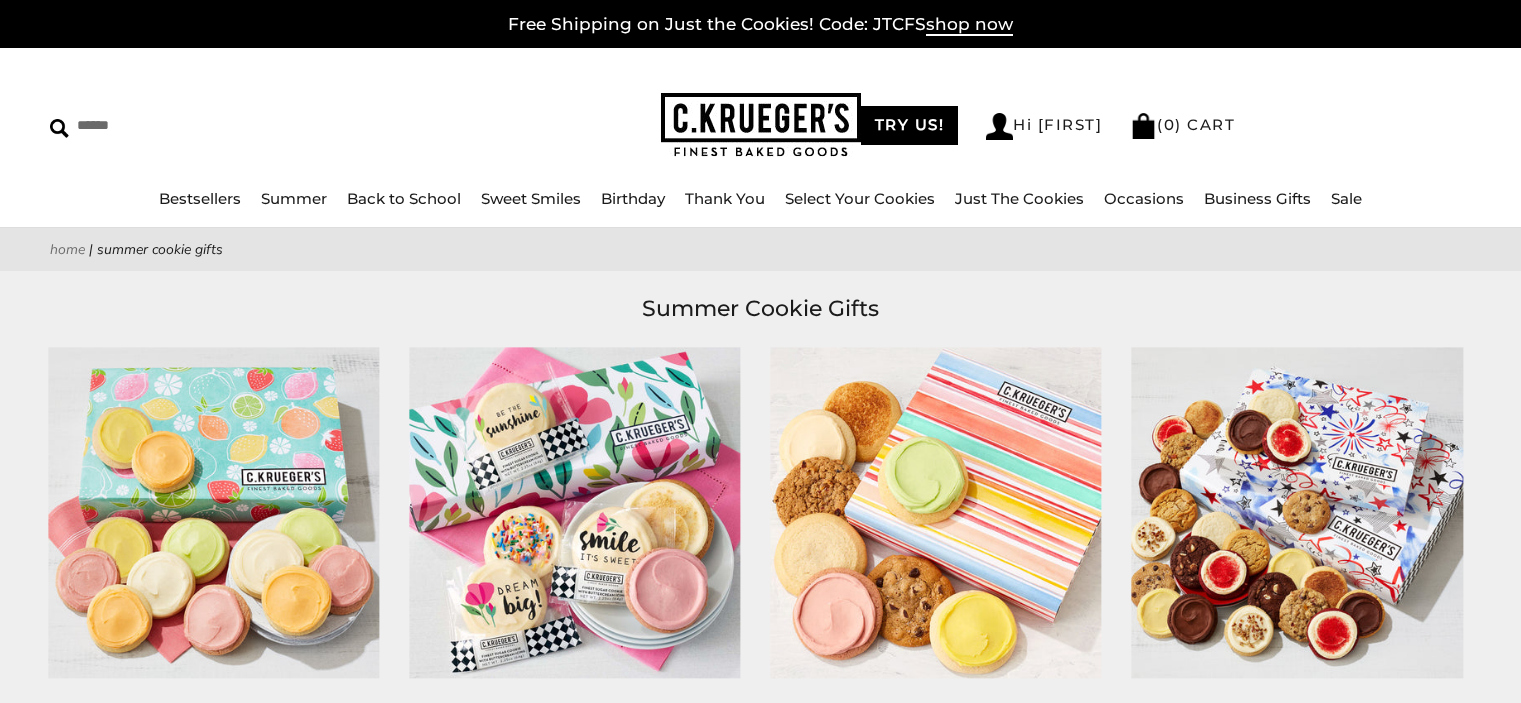 scroll, scrollTop: 0, scrollLeft: 0, axis: both 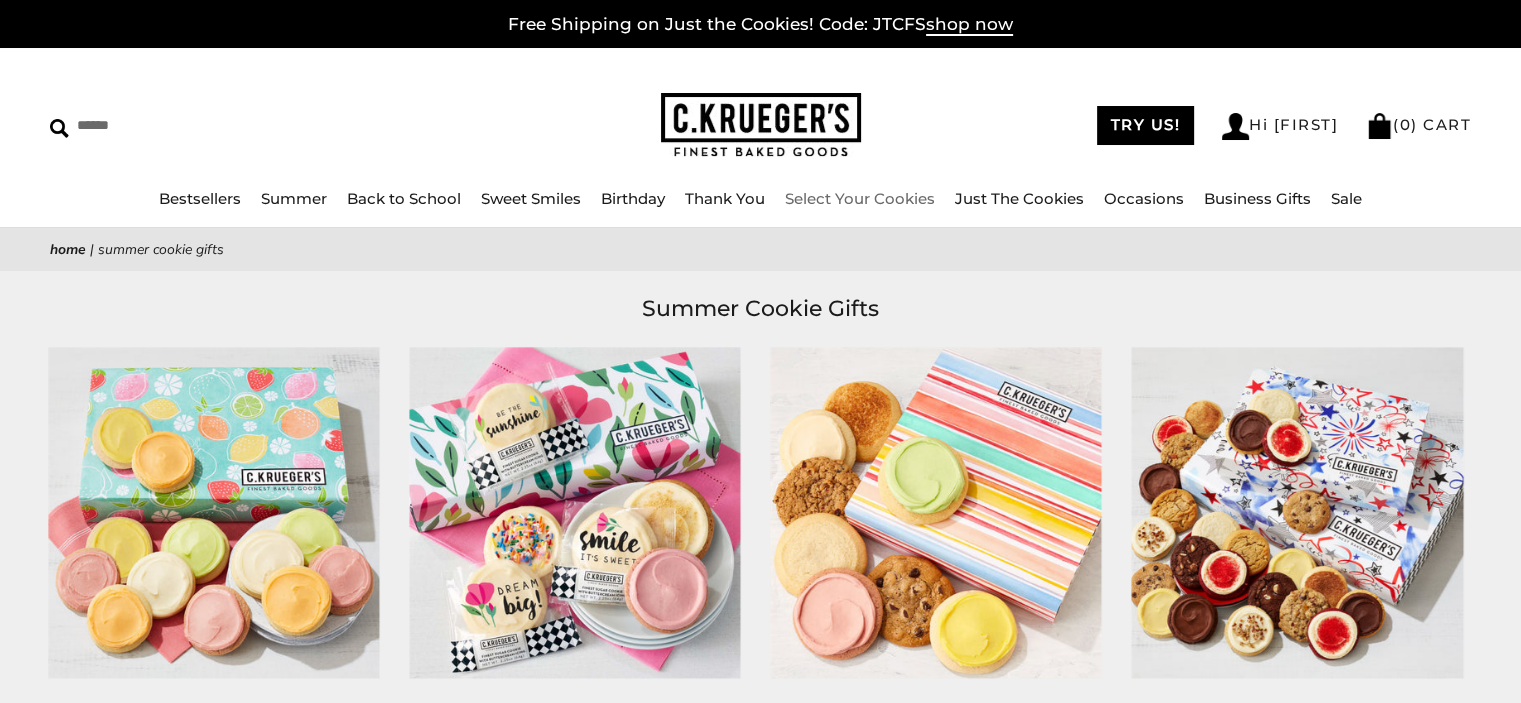 click on "Select Your Cookies" at bounding box center (860, 198) 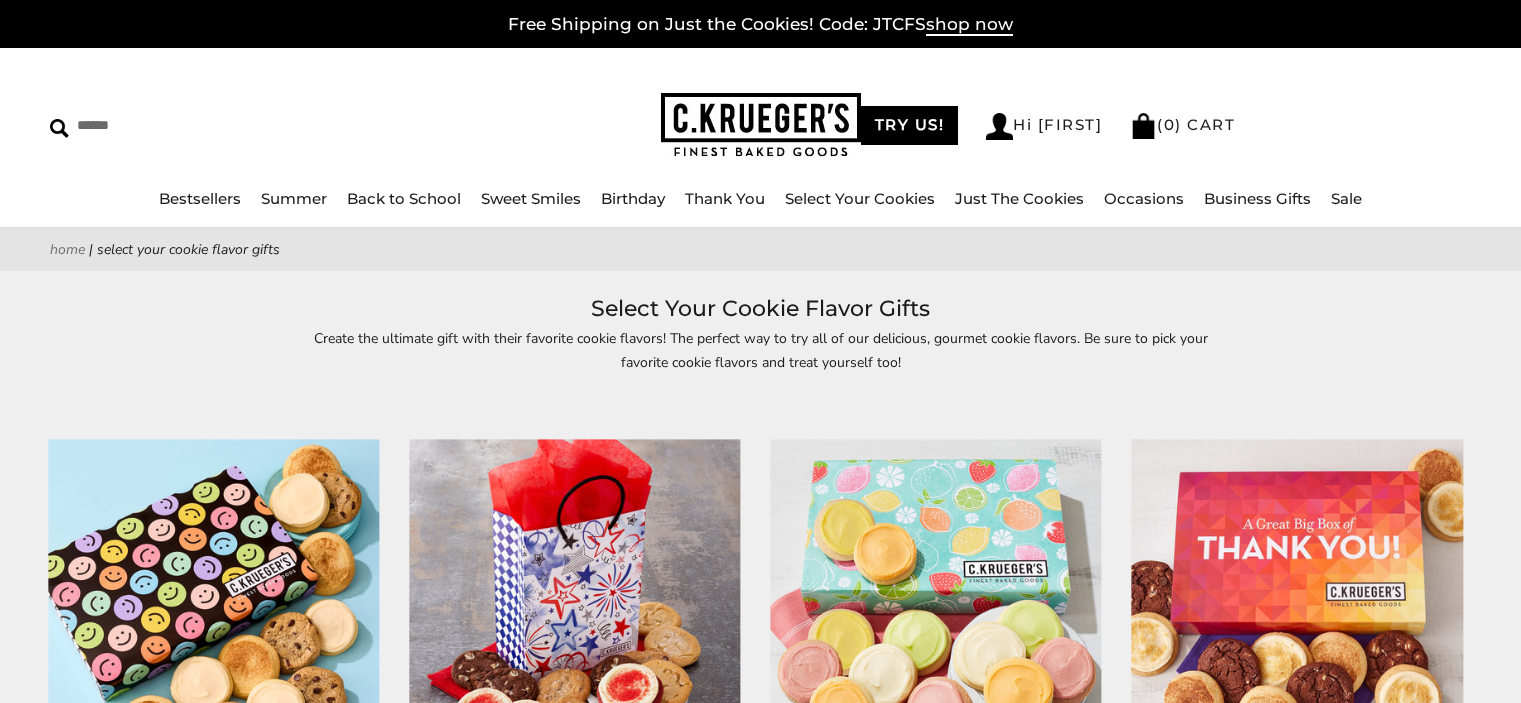 scroll, scrollTop: 0, scrollLeft: 0, axis: both 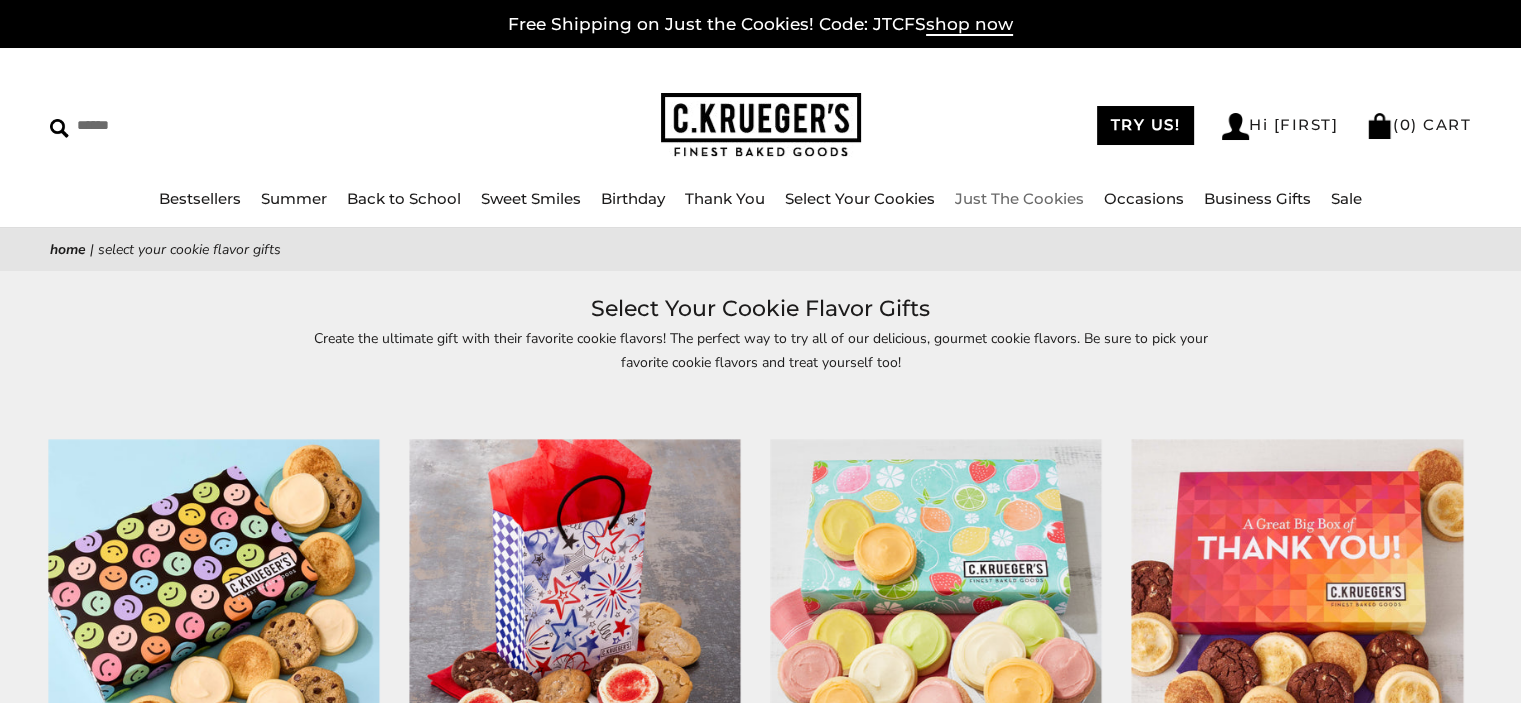 click on "Just The Cookies" at bounding box center [1019, 198] 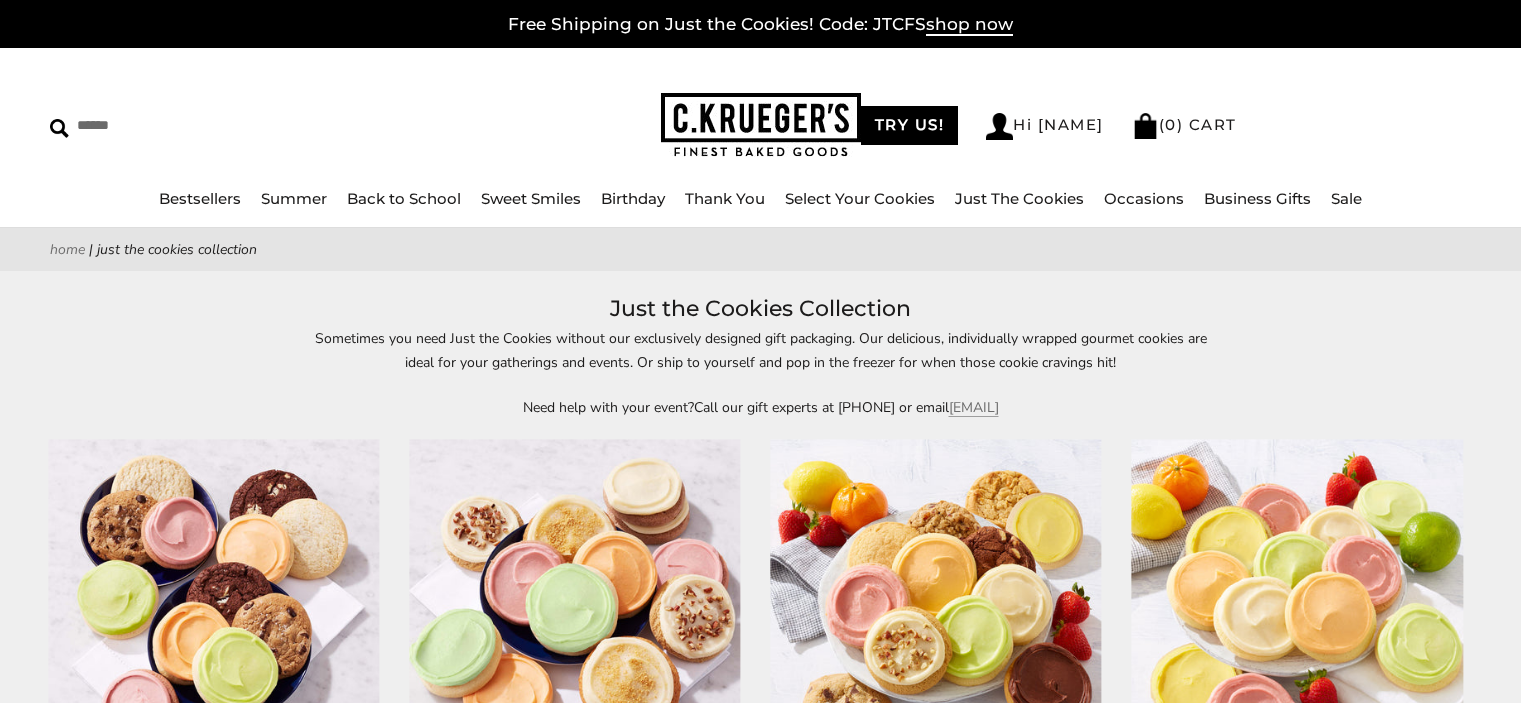 scroll, scrollTop: 0, scrollLeft: 0, axis: both 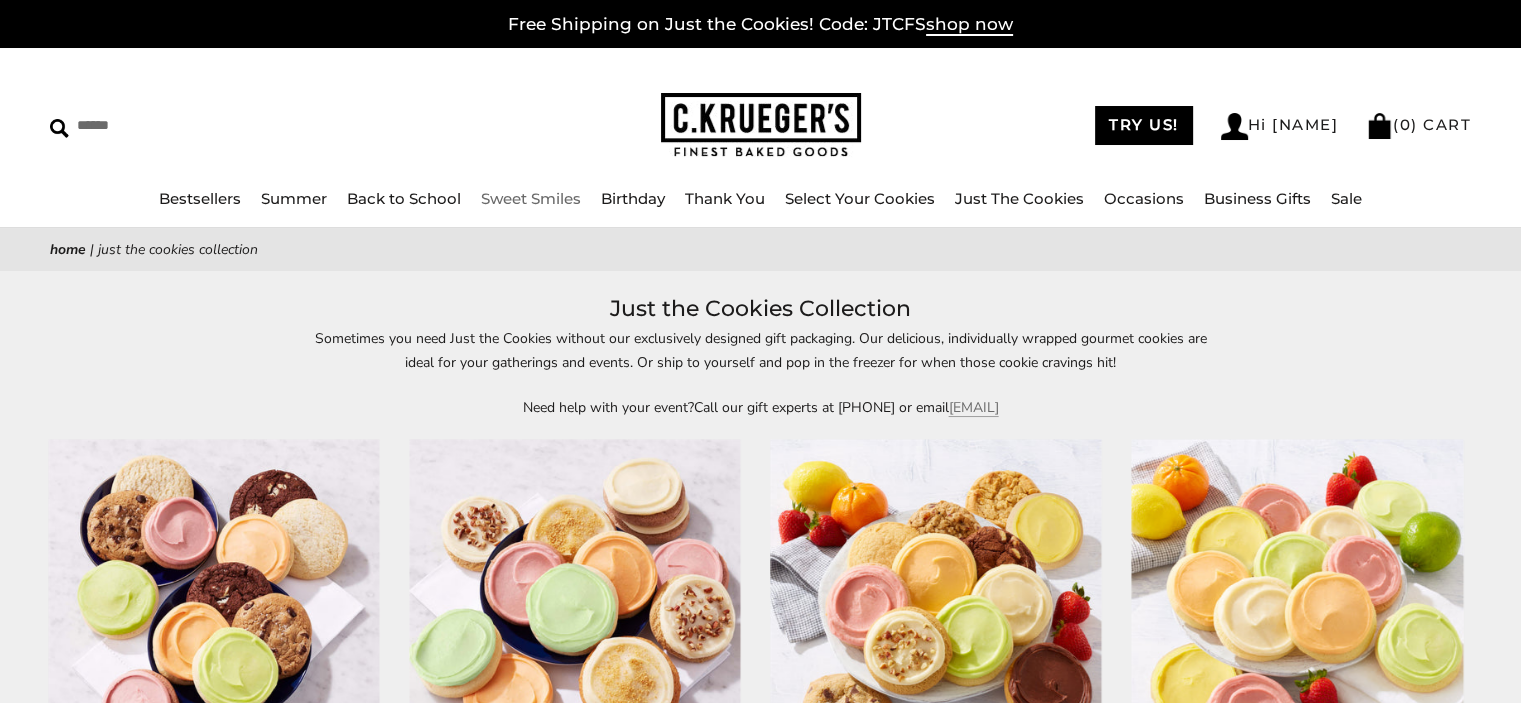 click on "Sweet Smiles" at bounding box center (531, 198) 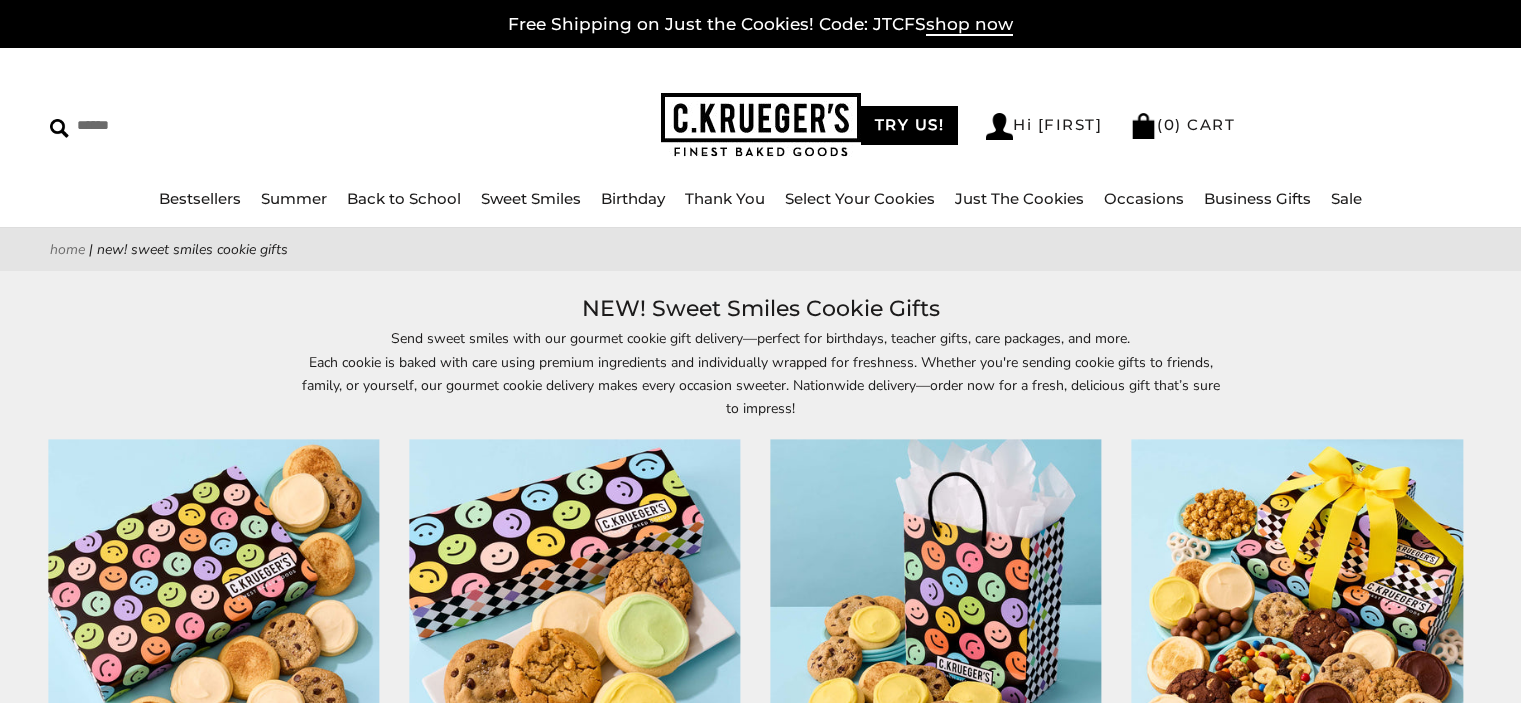 scroll, scrollTop: 0, scrollLeft: 0, axis: both 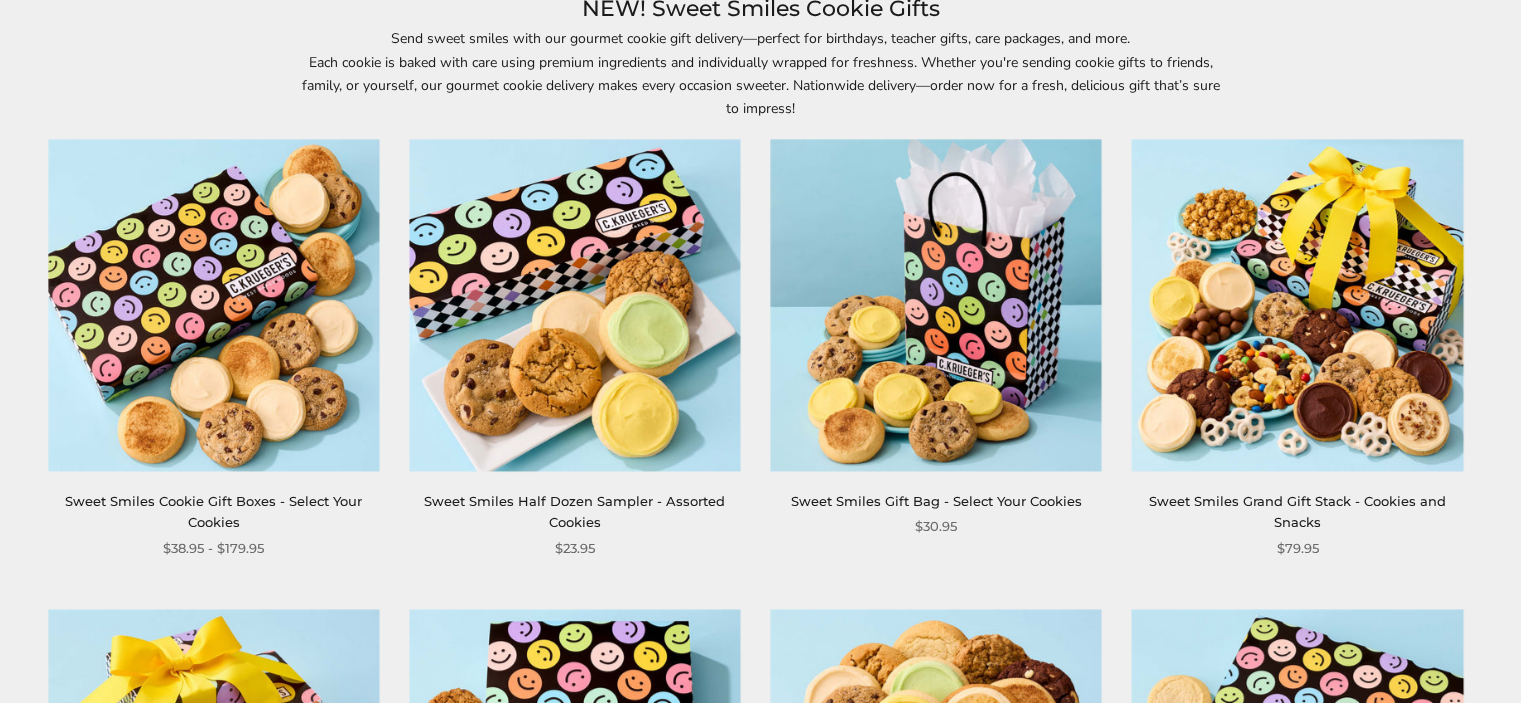 click at bounding box center [213, 305] 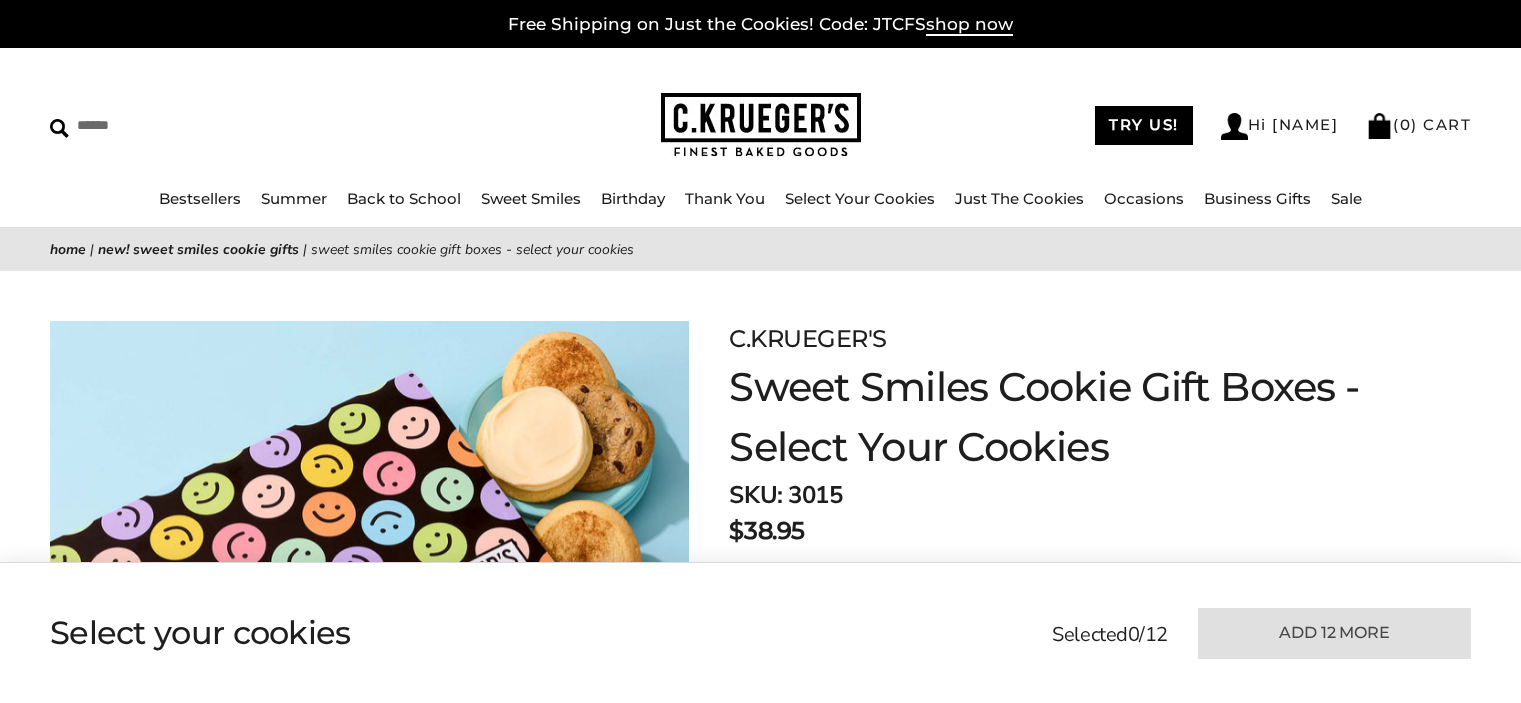 scroll, scrollTop: 0, scrollLeft: 0, axis: both 